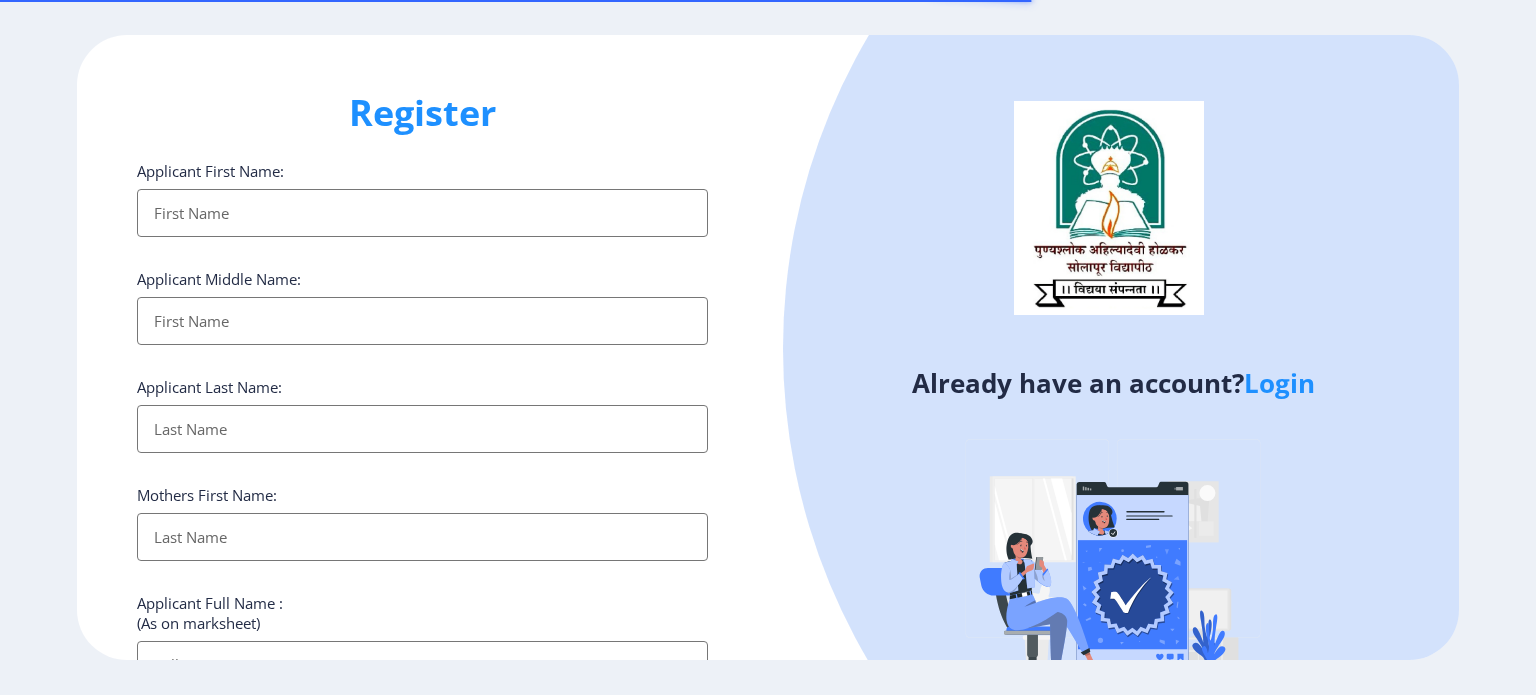 select 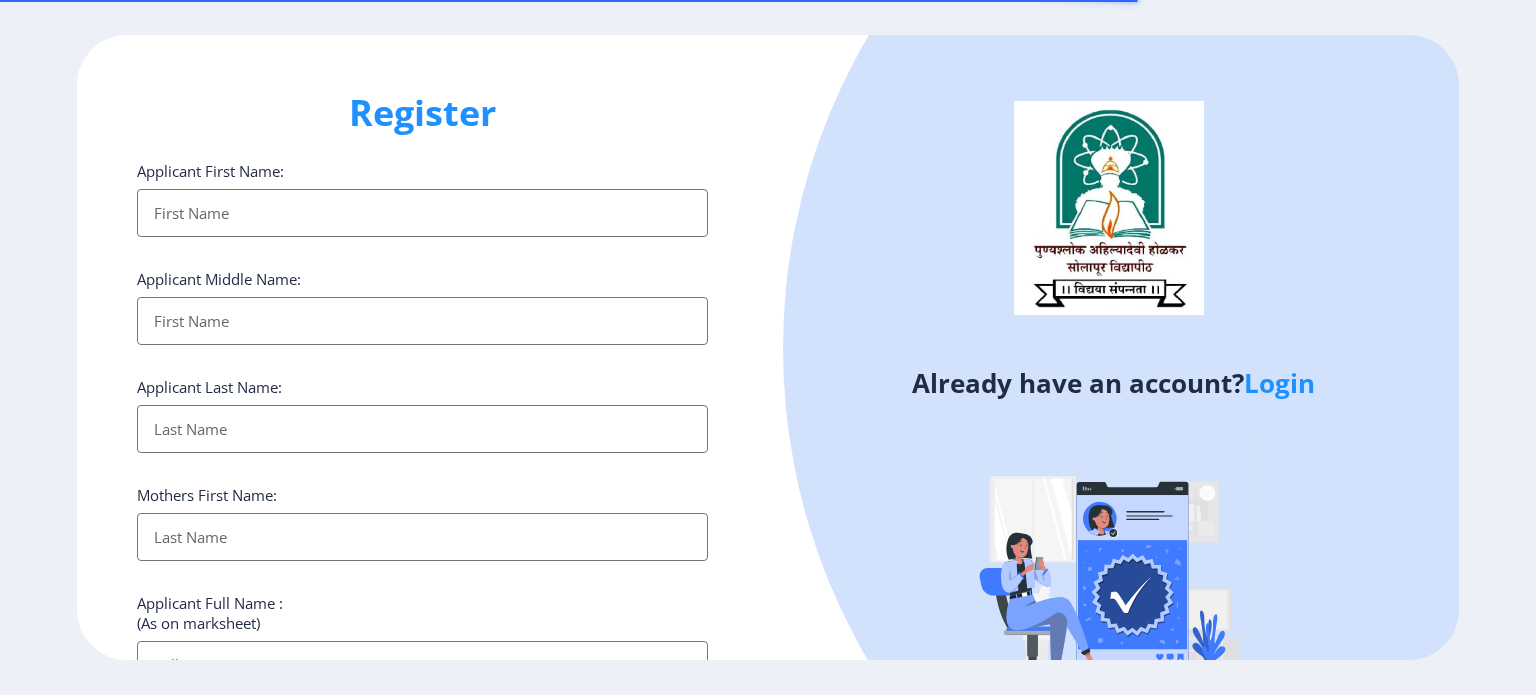 click on "Applicant First Name:" at bounding box center (422, 213) 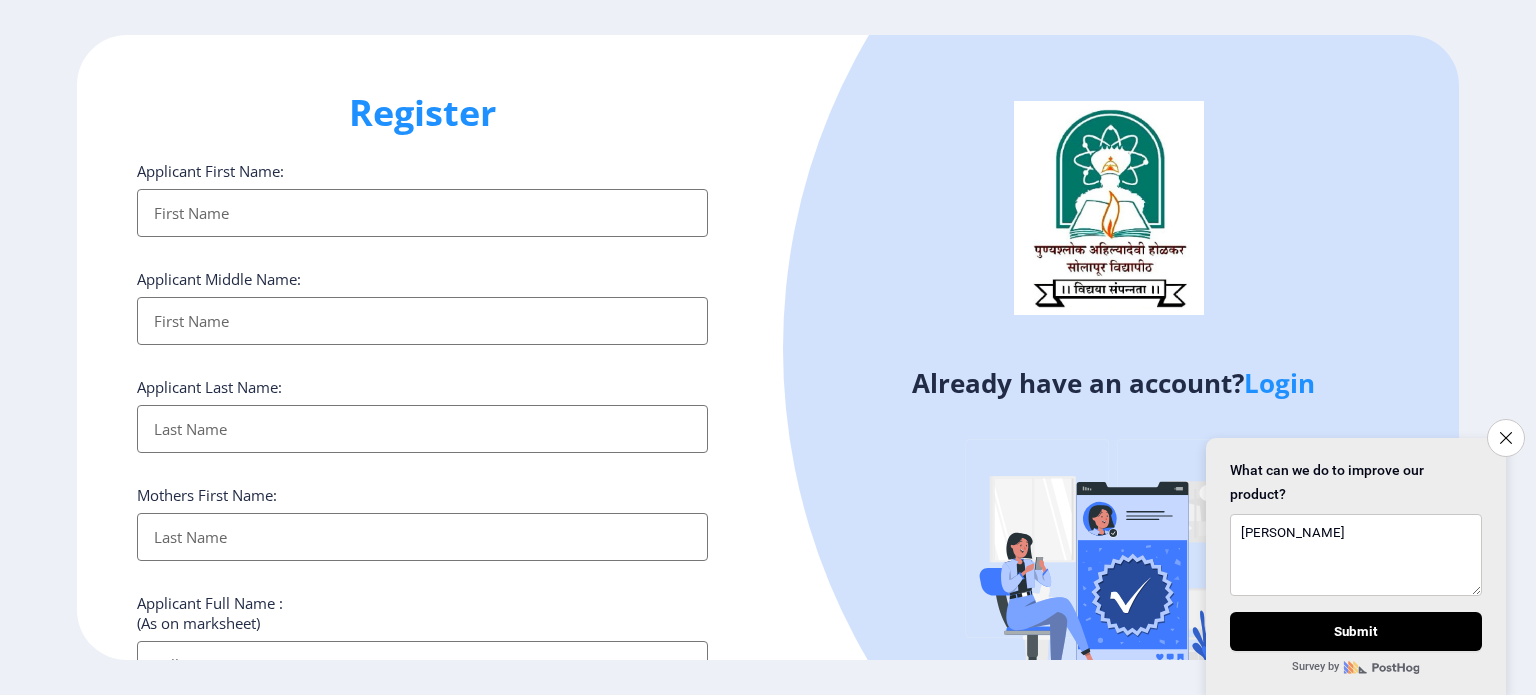 type on "[PERSON_NAME]" 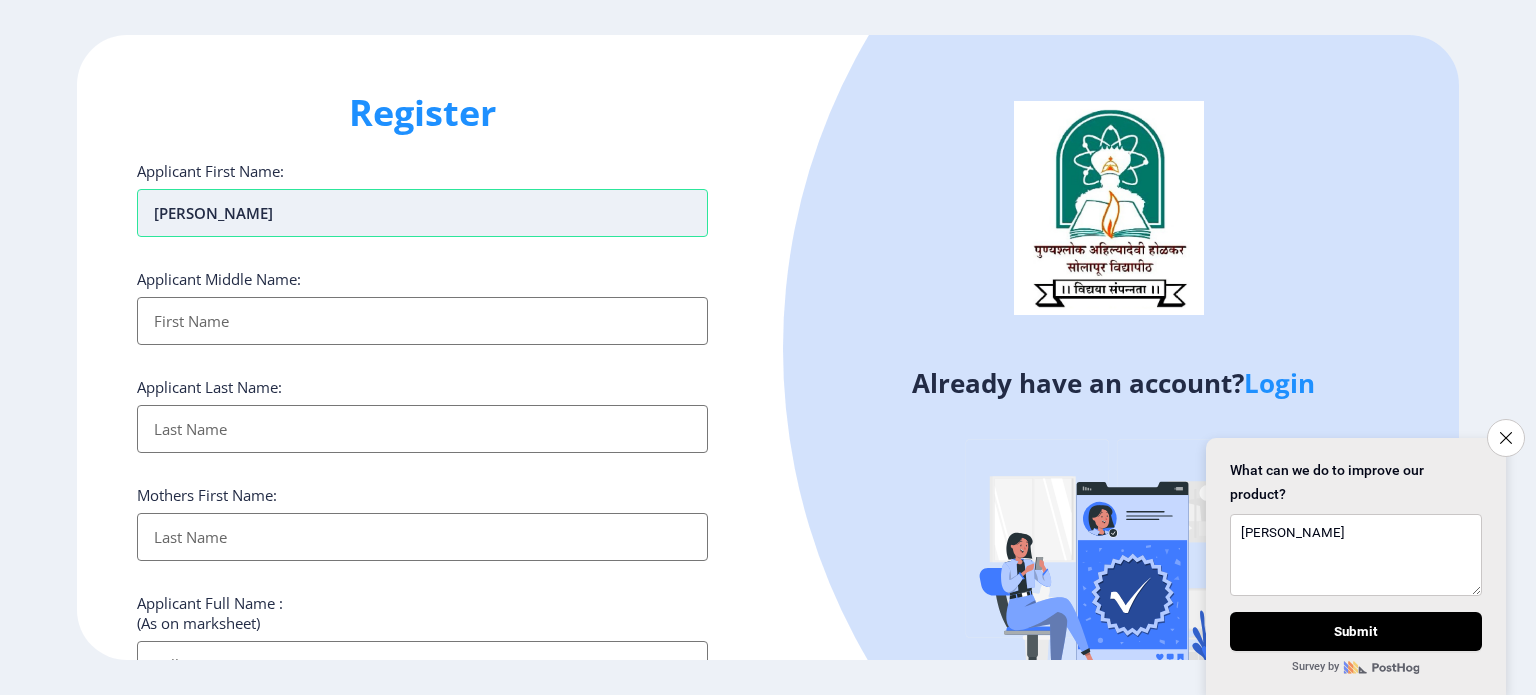 type on "[PERSON_NAME]" 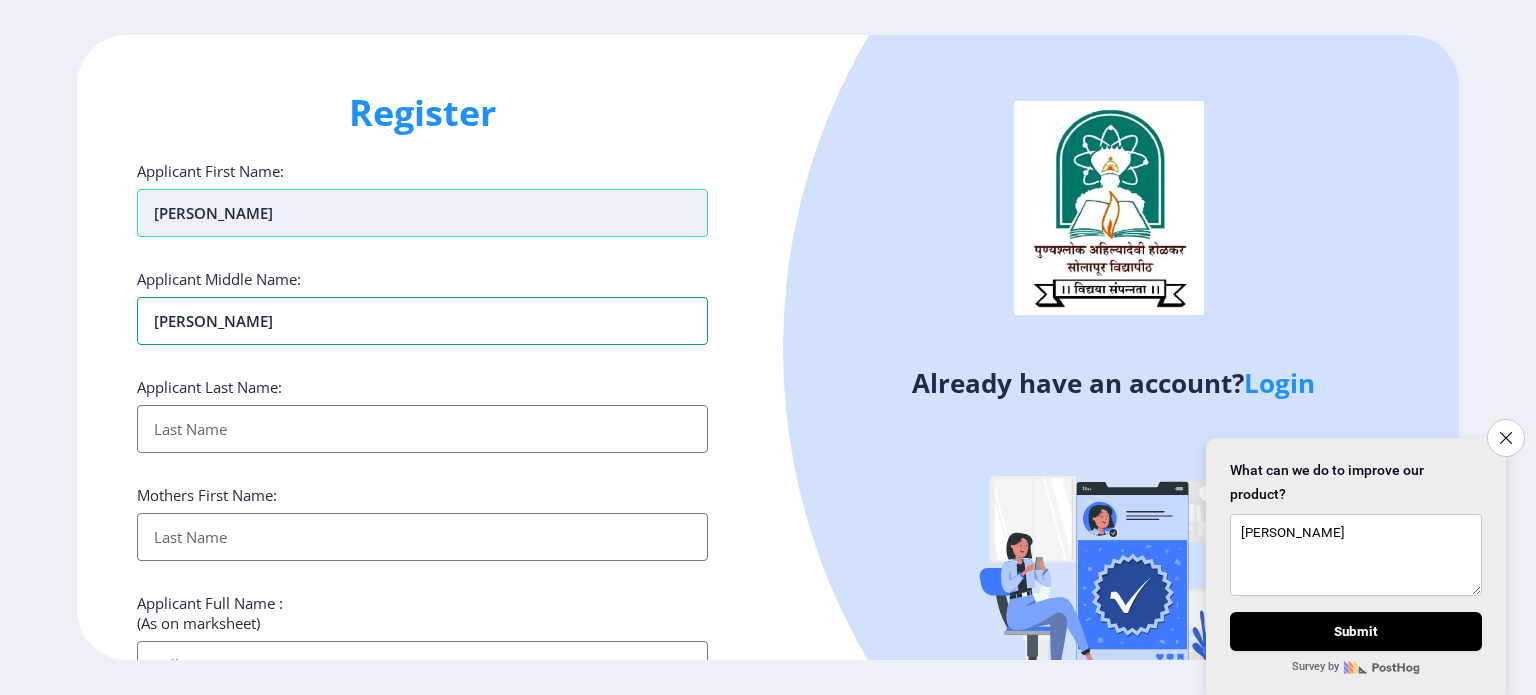 type on "[PERSON_NAME]" 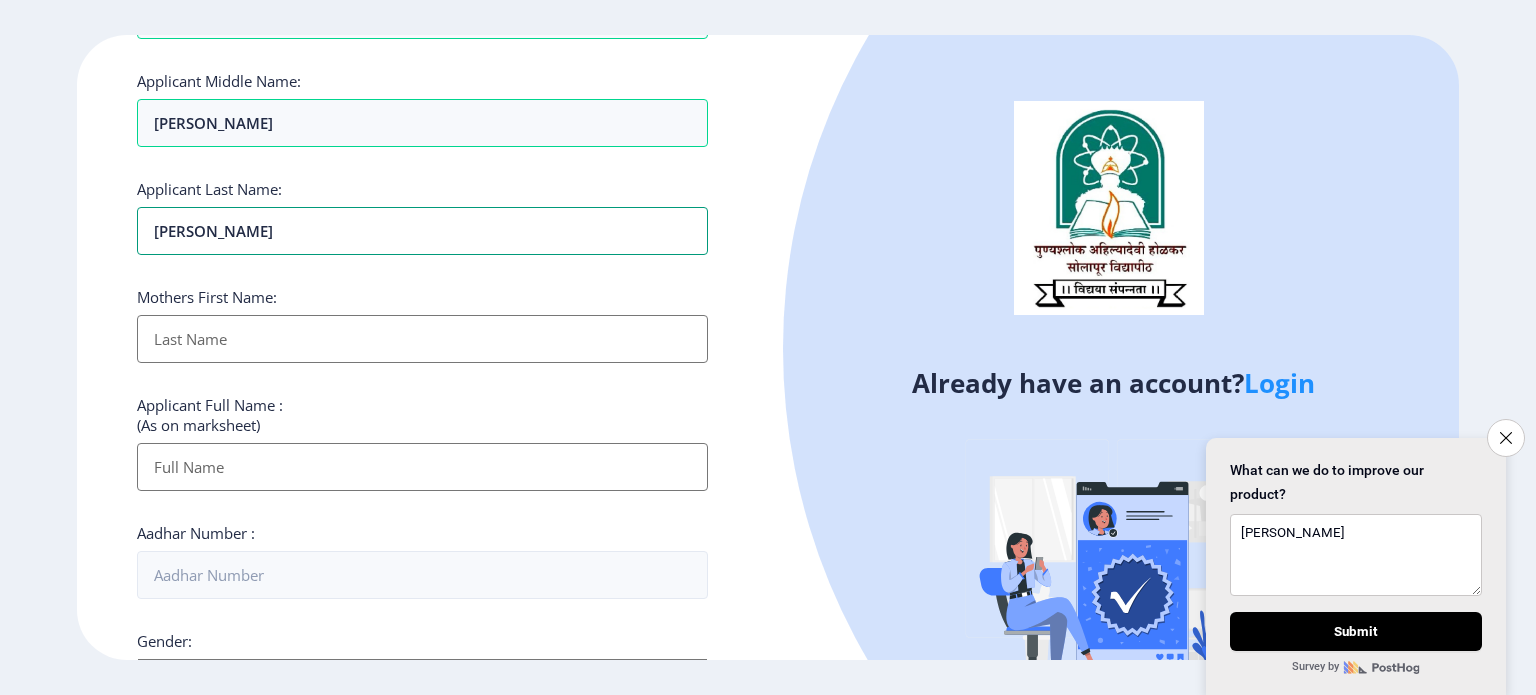 scroll, scrollTop: 200, scrollLeft: 0, axis: vertical 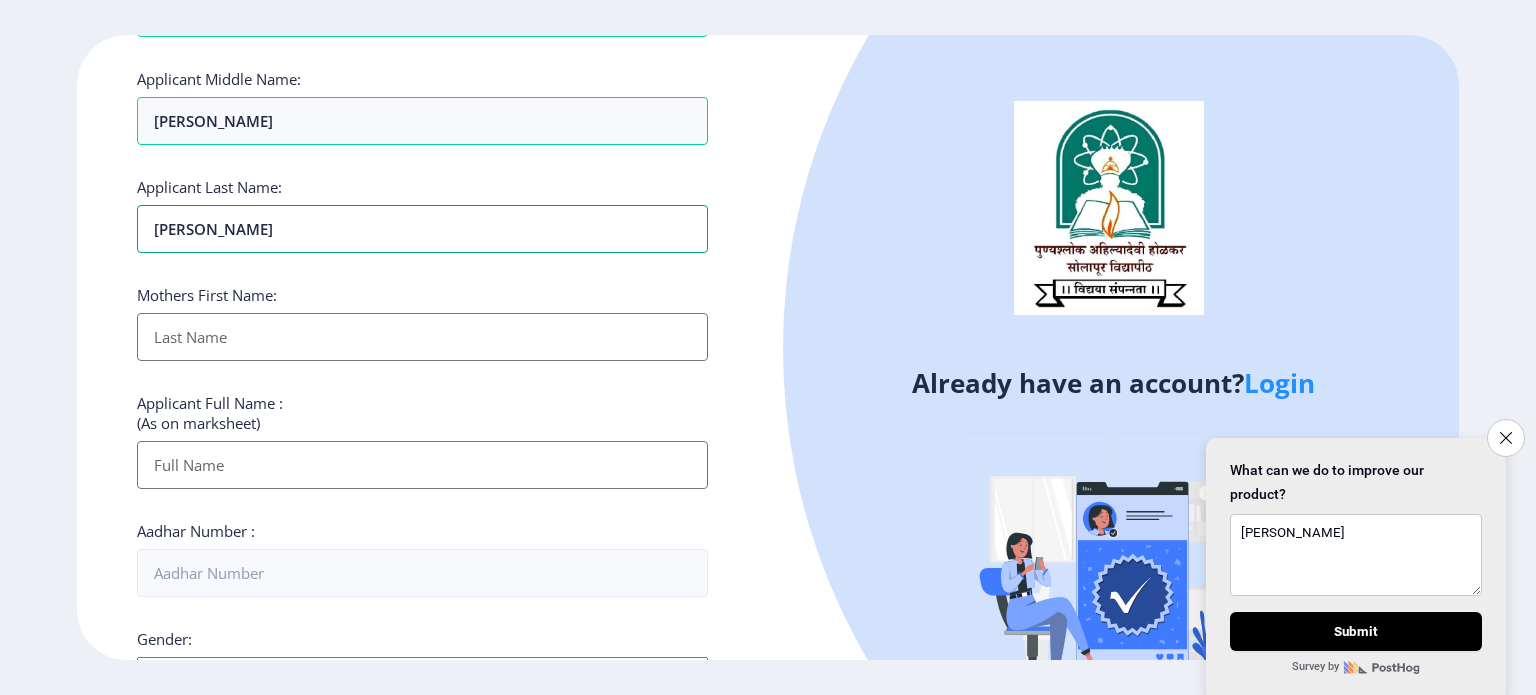 type on "[PERSON_NAME]" 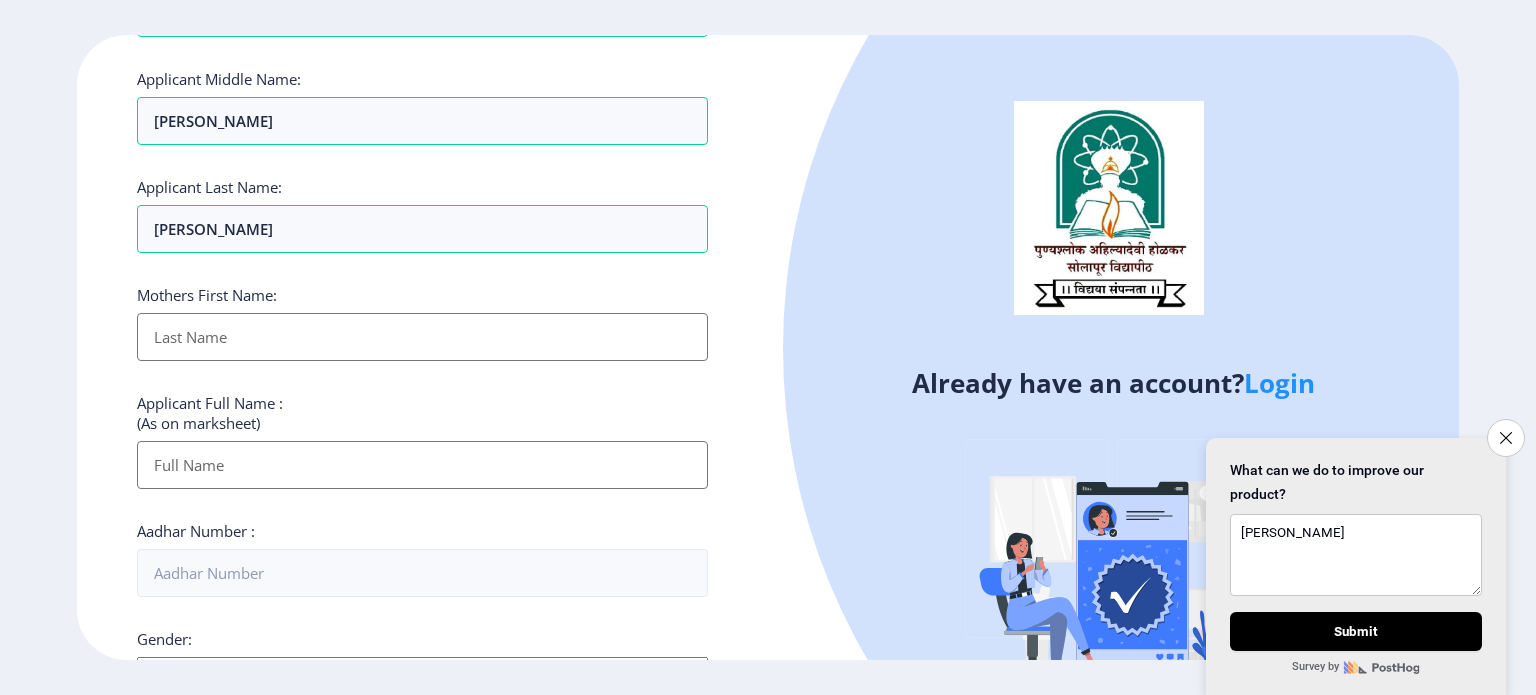 click on "Applicant First Name:" at bounding box center [422, 337] 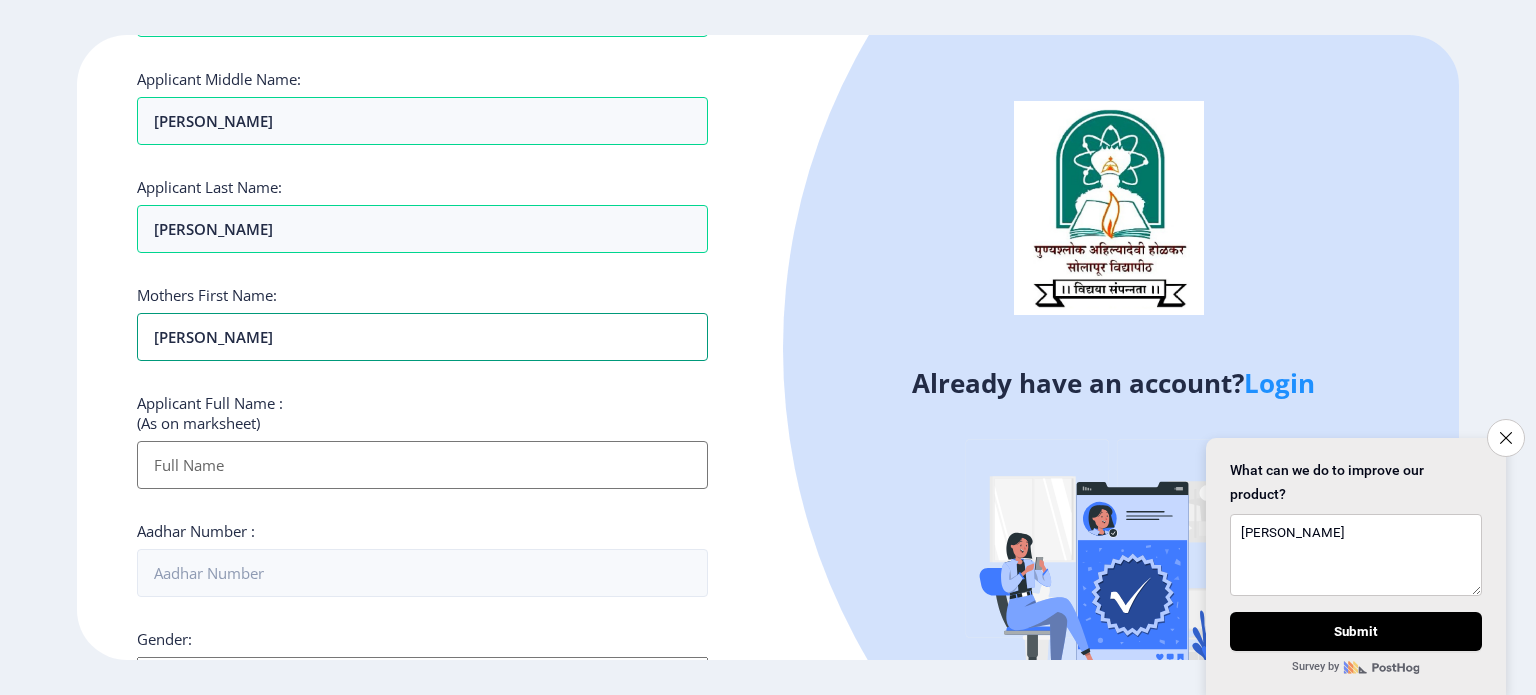type on "[PERSON_NAME]" 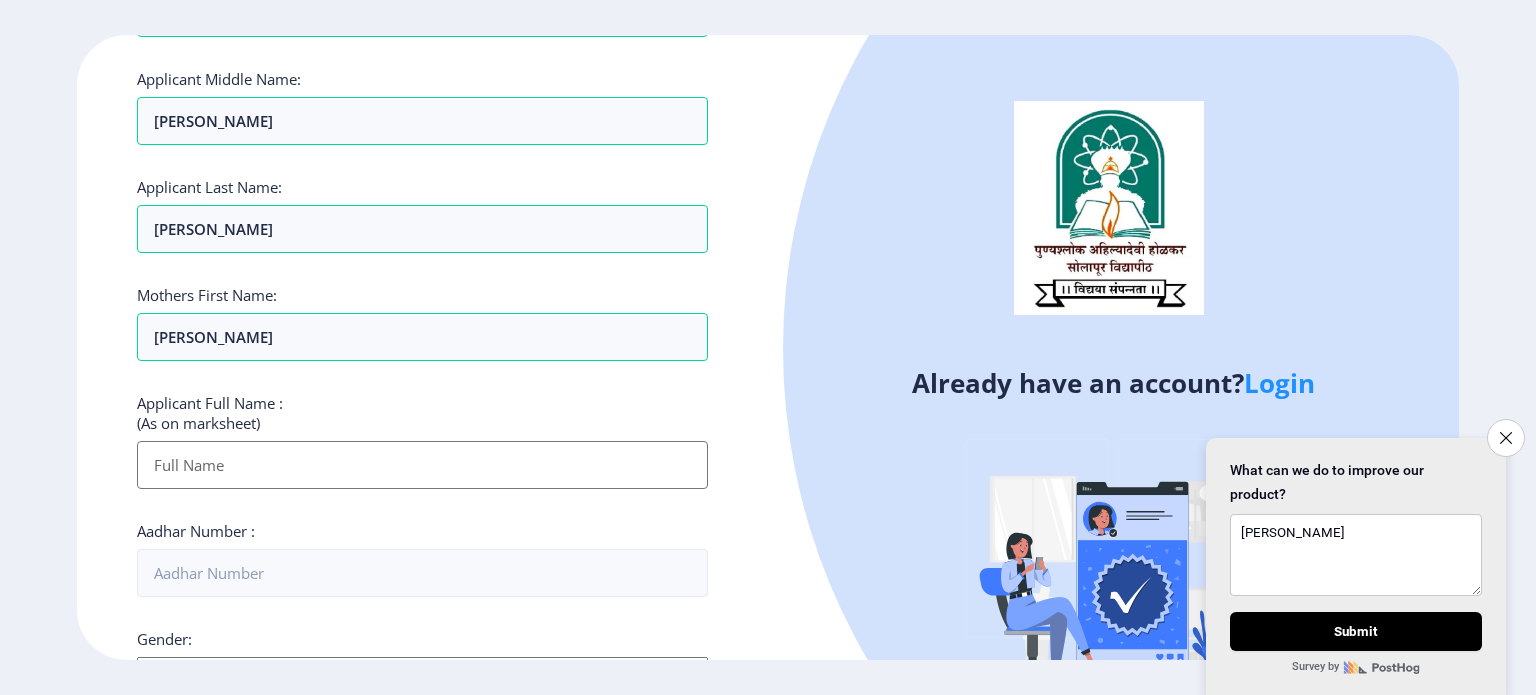 click on "Applicant First Name:" at bounding box center (422, 465) 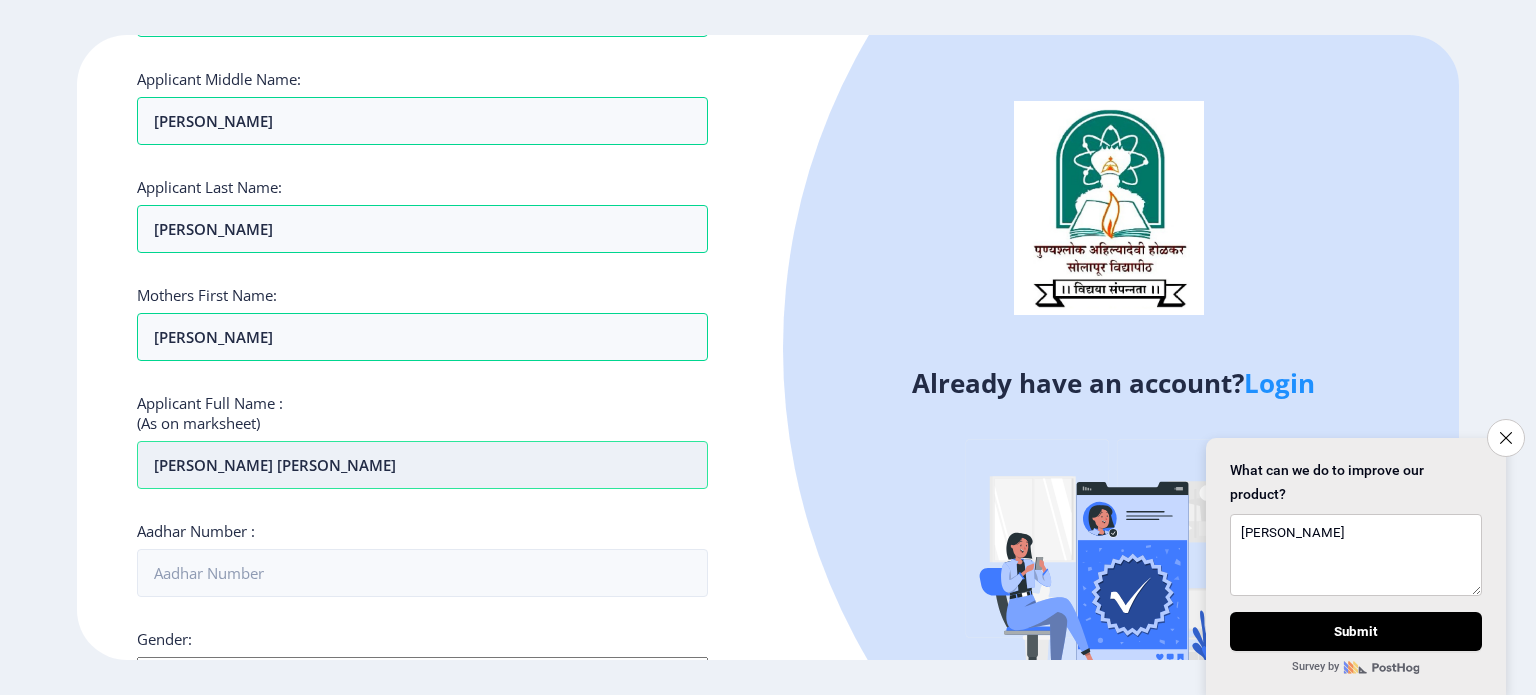 type on "[PERSON_NAME] [PERSON_NAME]" 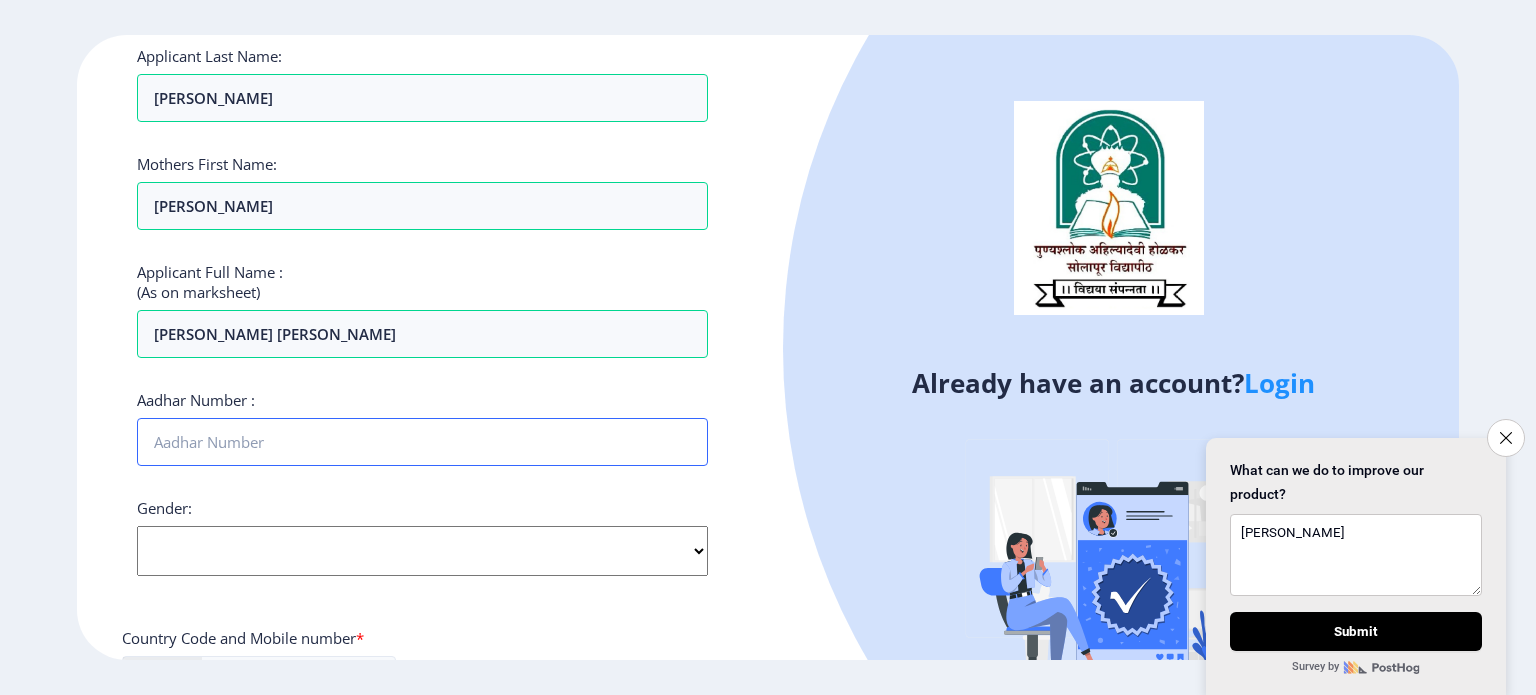 scroll, scrollTop: 300, scrollLeft: 0, axis: vertical 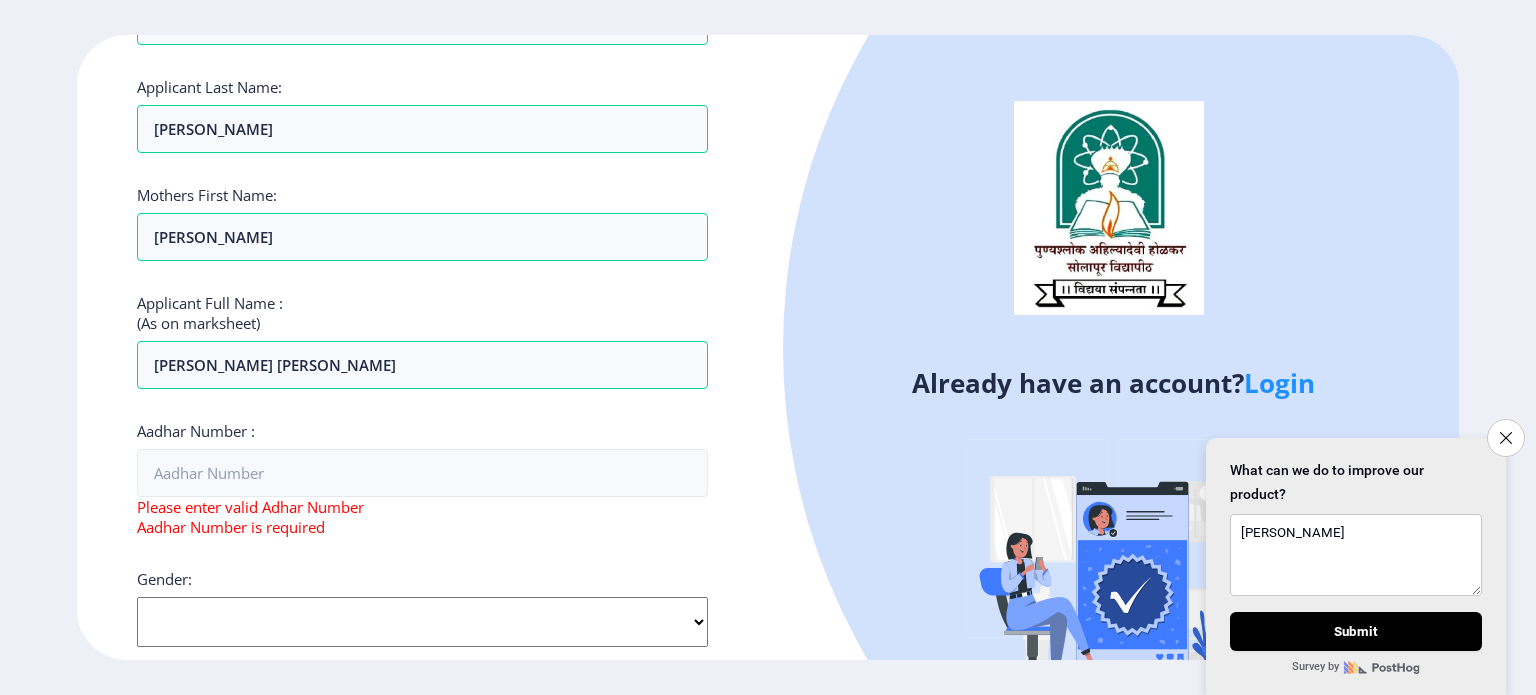 click on "Gender: Select Gender [DEMOGRAPHIC_DATA] [DEMOGRAPHIC_DATA] Other" 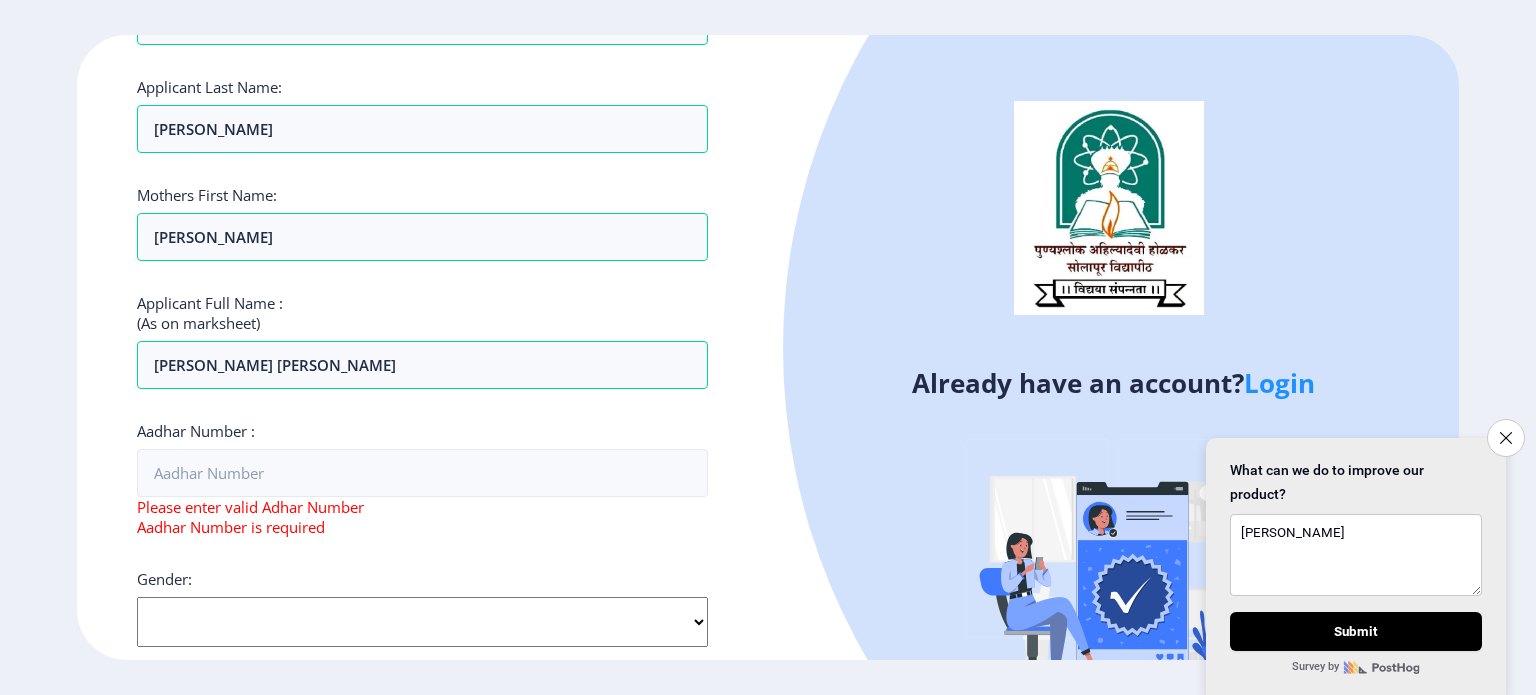 select on "[DEMOGRAPHIC_DATA]" 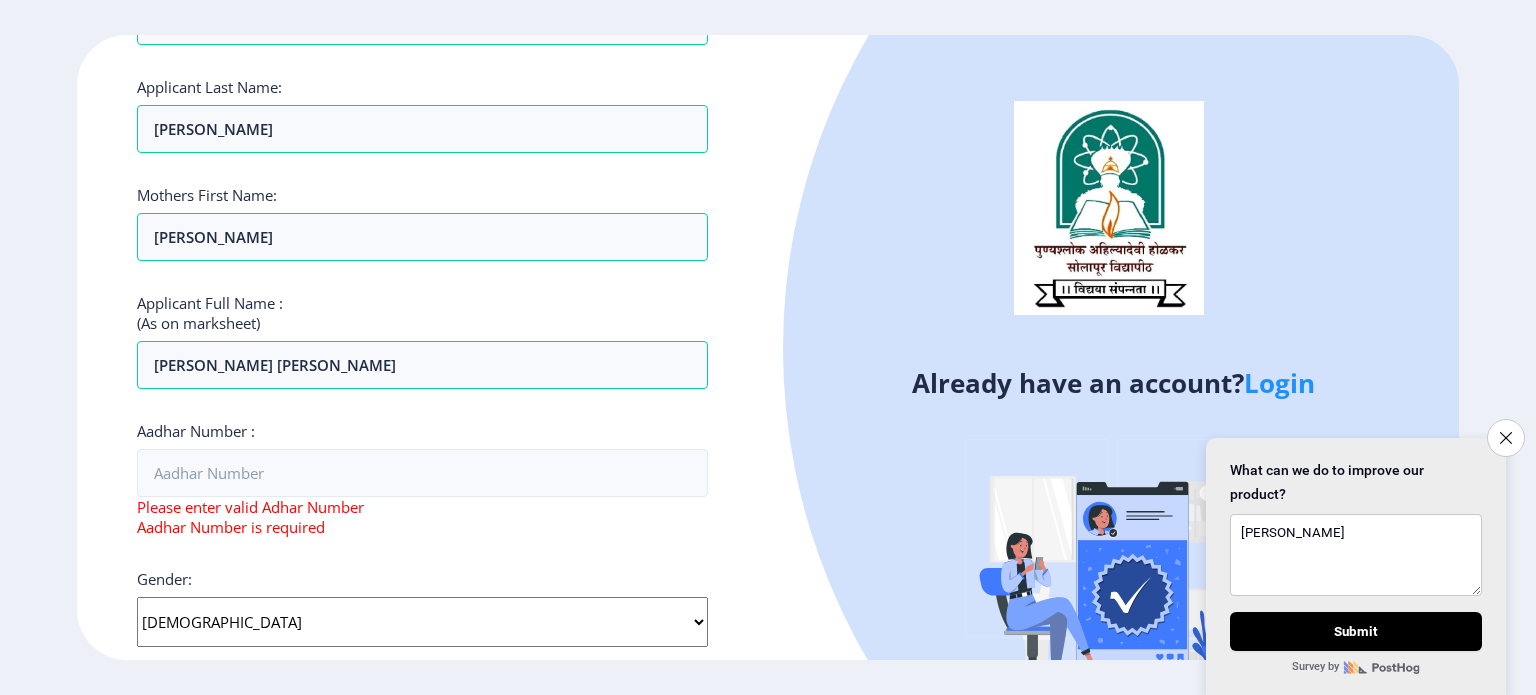click on "Select Gender [DEMOGRAPHIC_DATA] [DEMOGRAPHIC_DATA] Other" 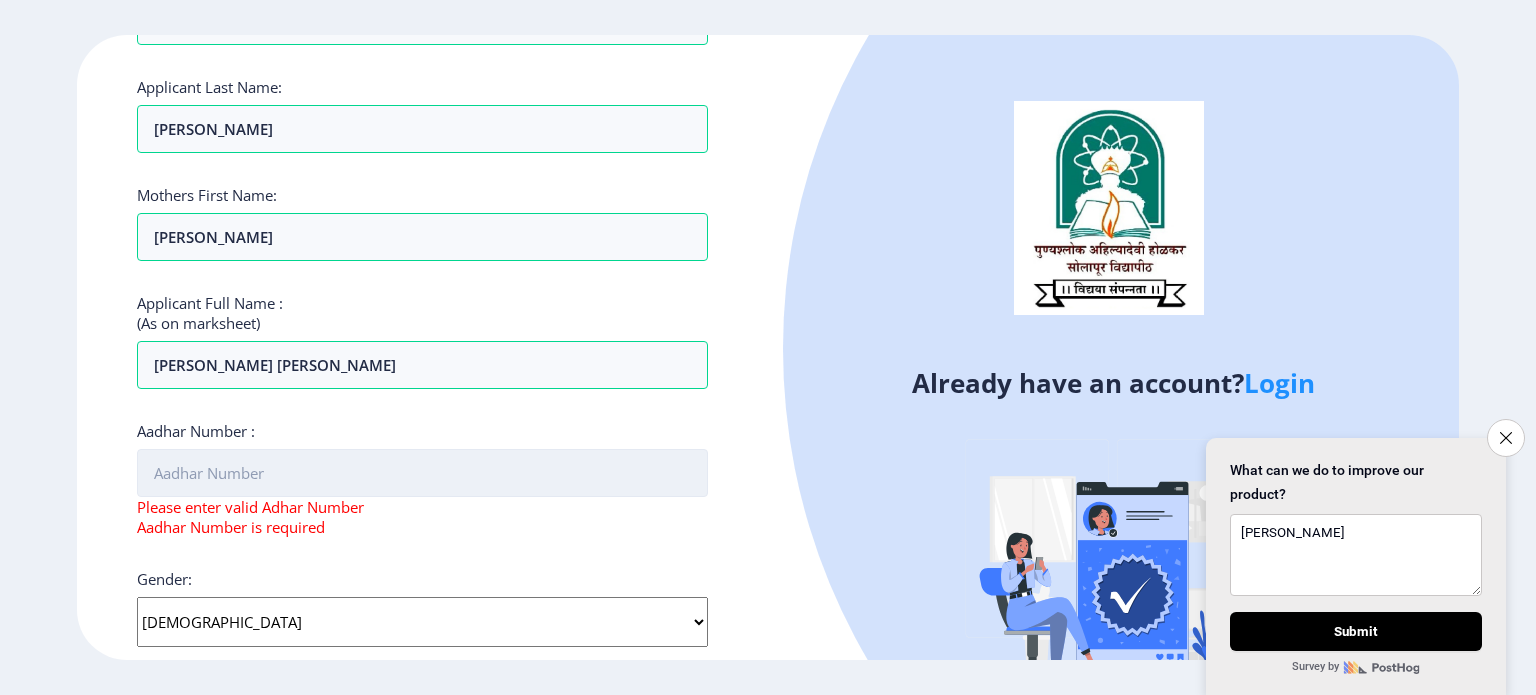 click on "Aadhar Number :" at bounding box center [422, 473] 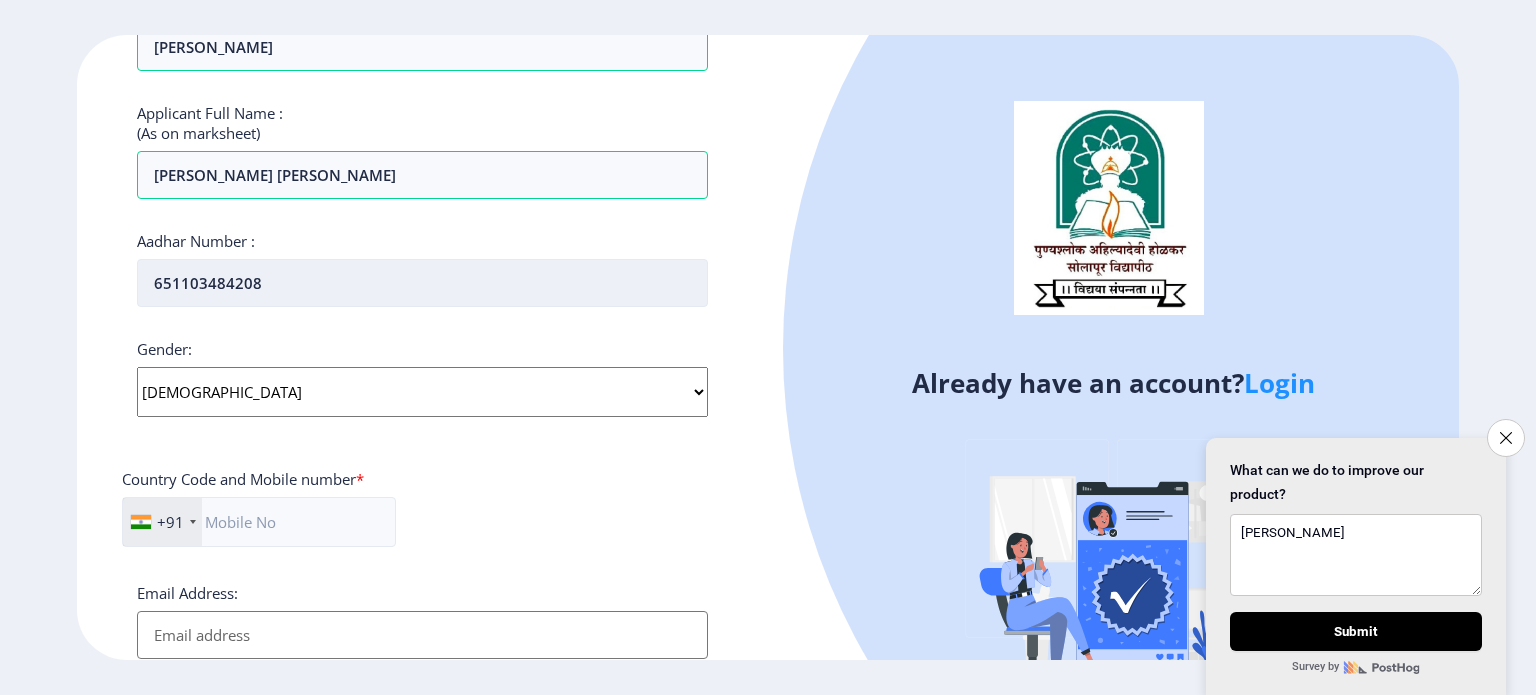 scroll, scrollTop: 500, scrollLeft: 0, axis: vertical 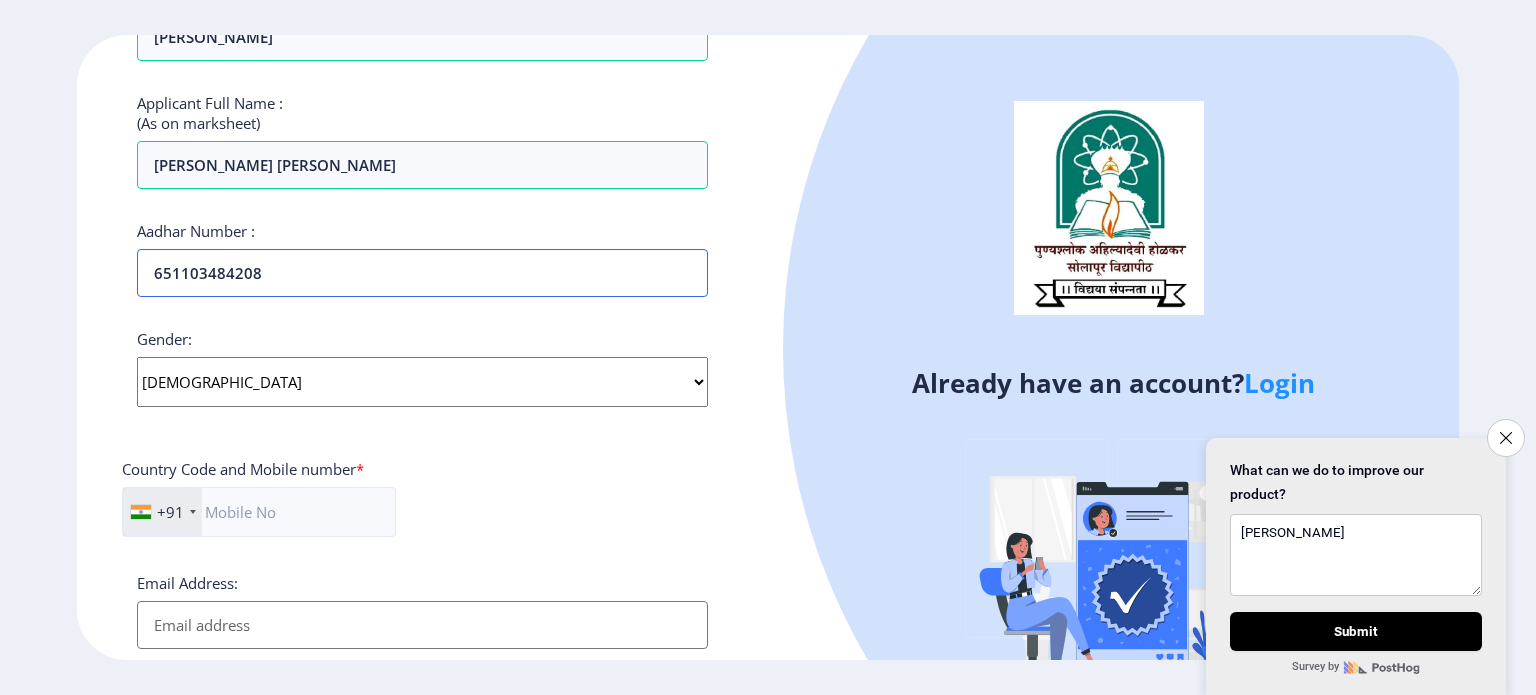 type on "651103484208" 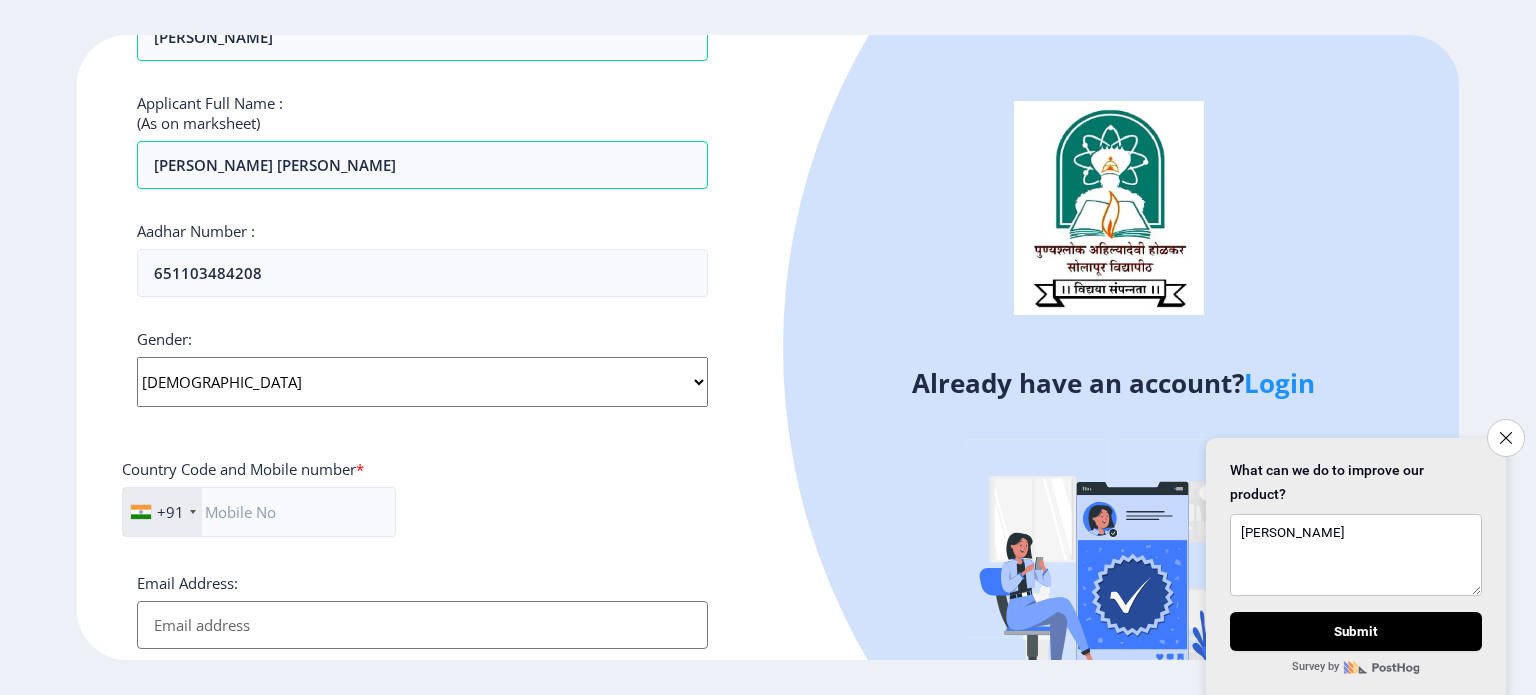 drag, startPoint x: 267, startPoint y: 361, endPoint x: 259, endPoint y: 386, distance: 26.24881 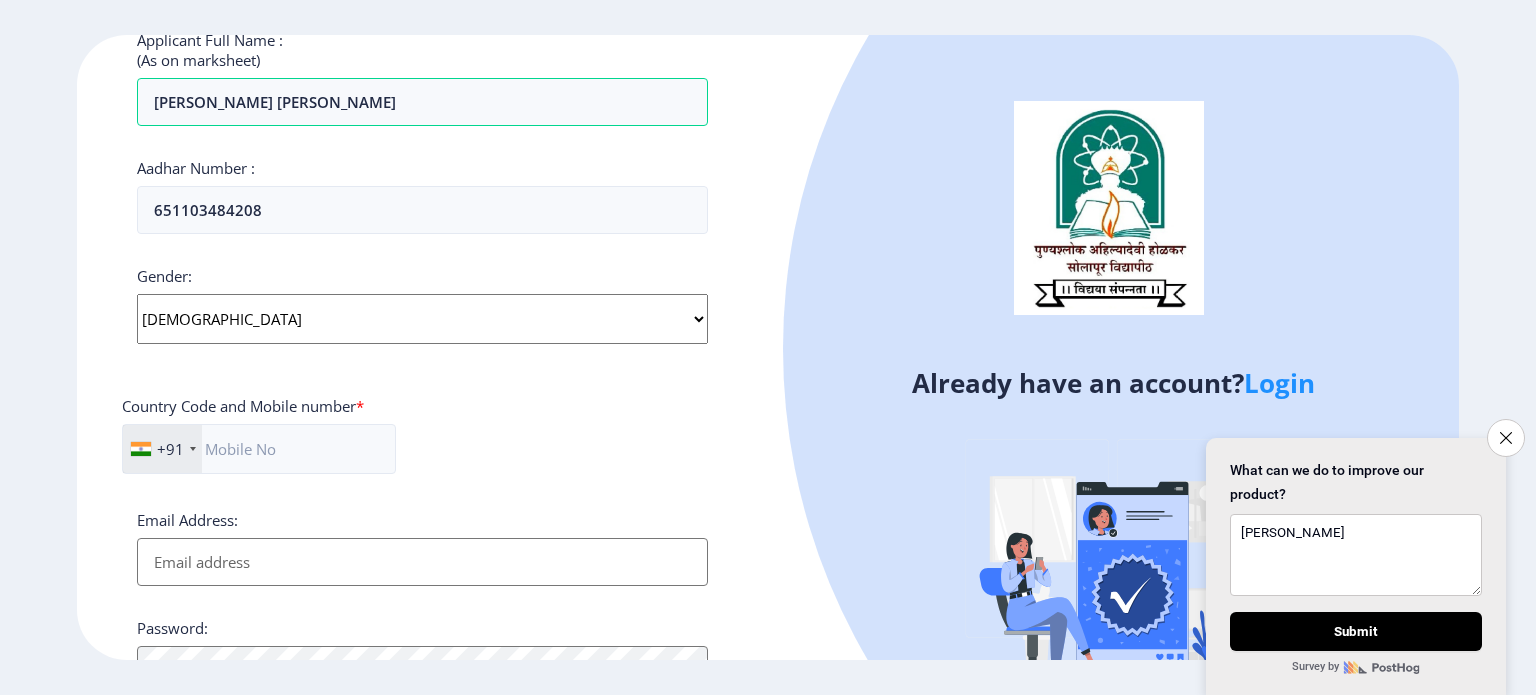 scroll, scrollTop: 663, scrollLeft: 0, axis: vertical 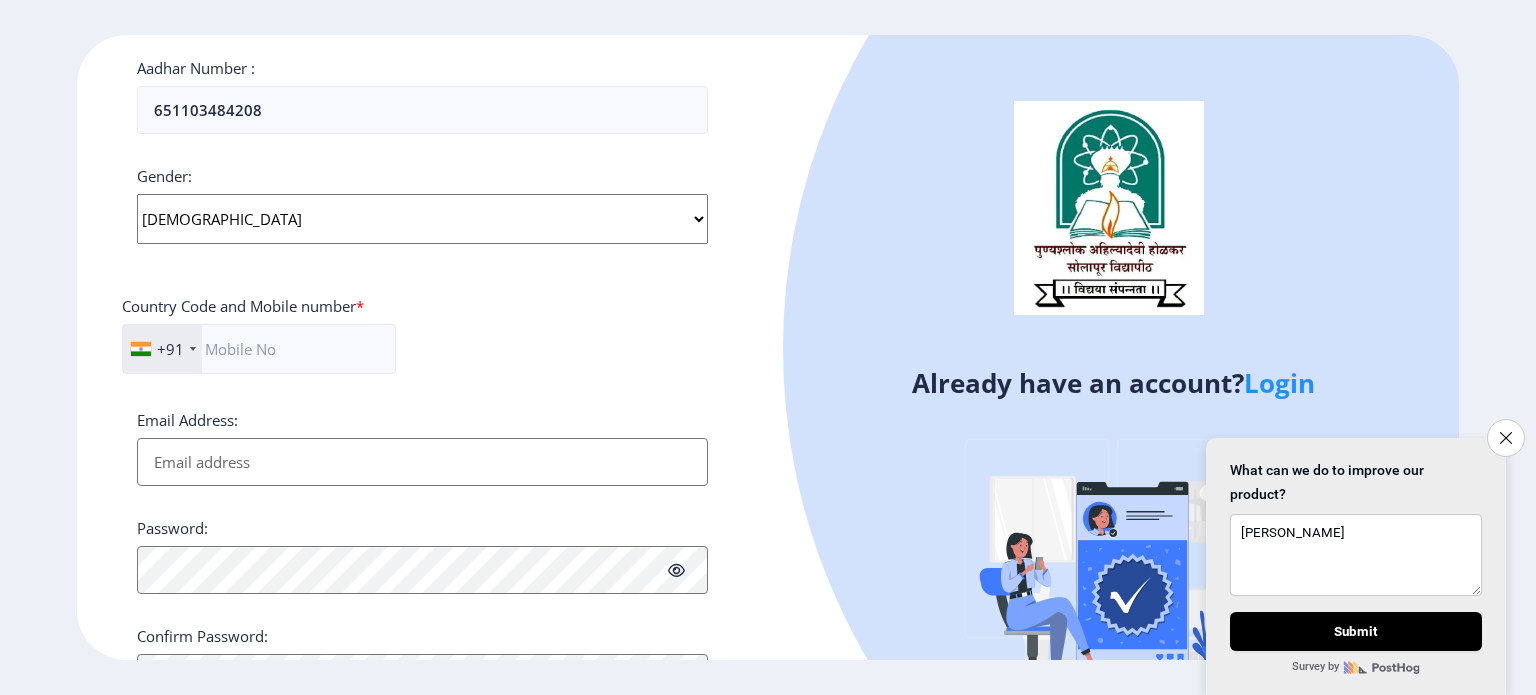 click on "Email Address:" at bounding box center (422, 462) 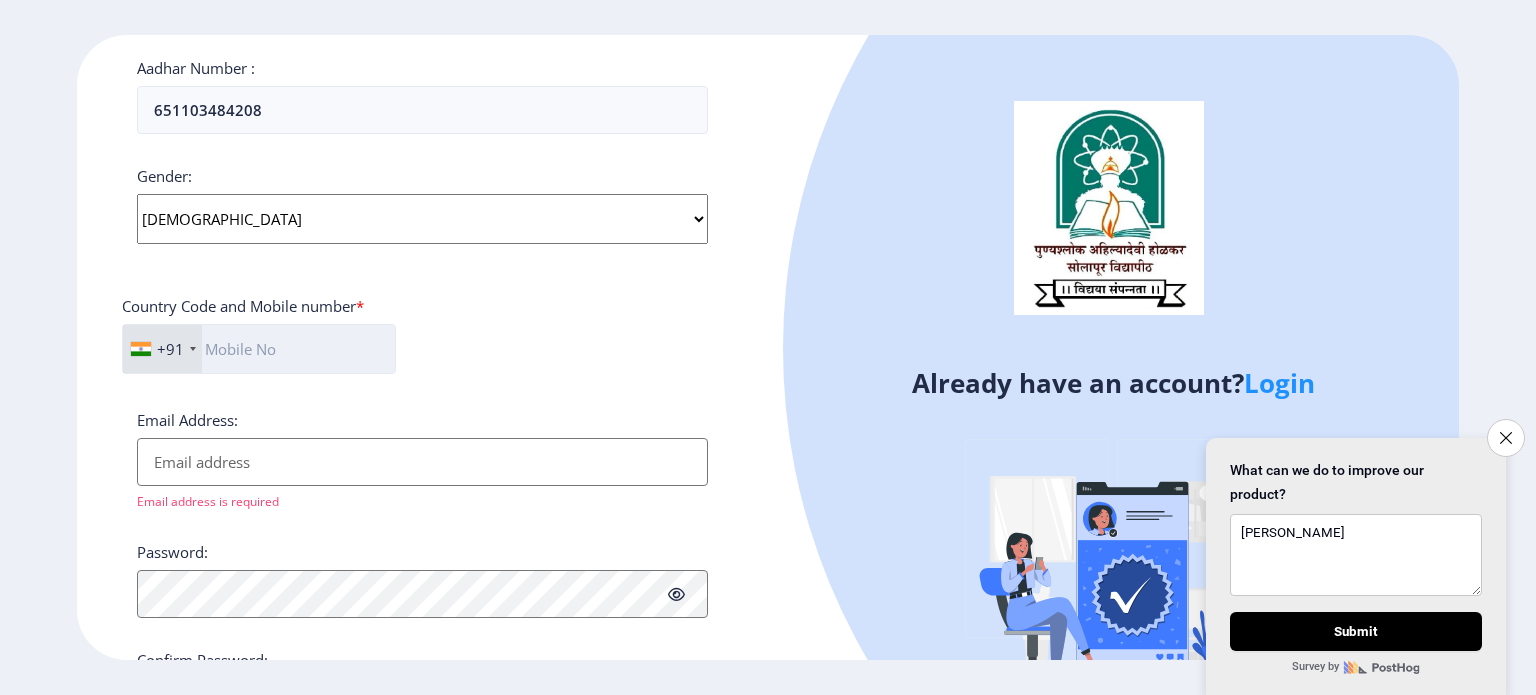 click 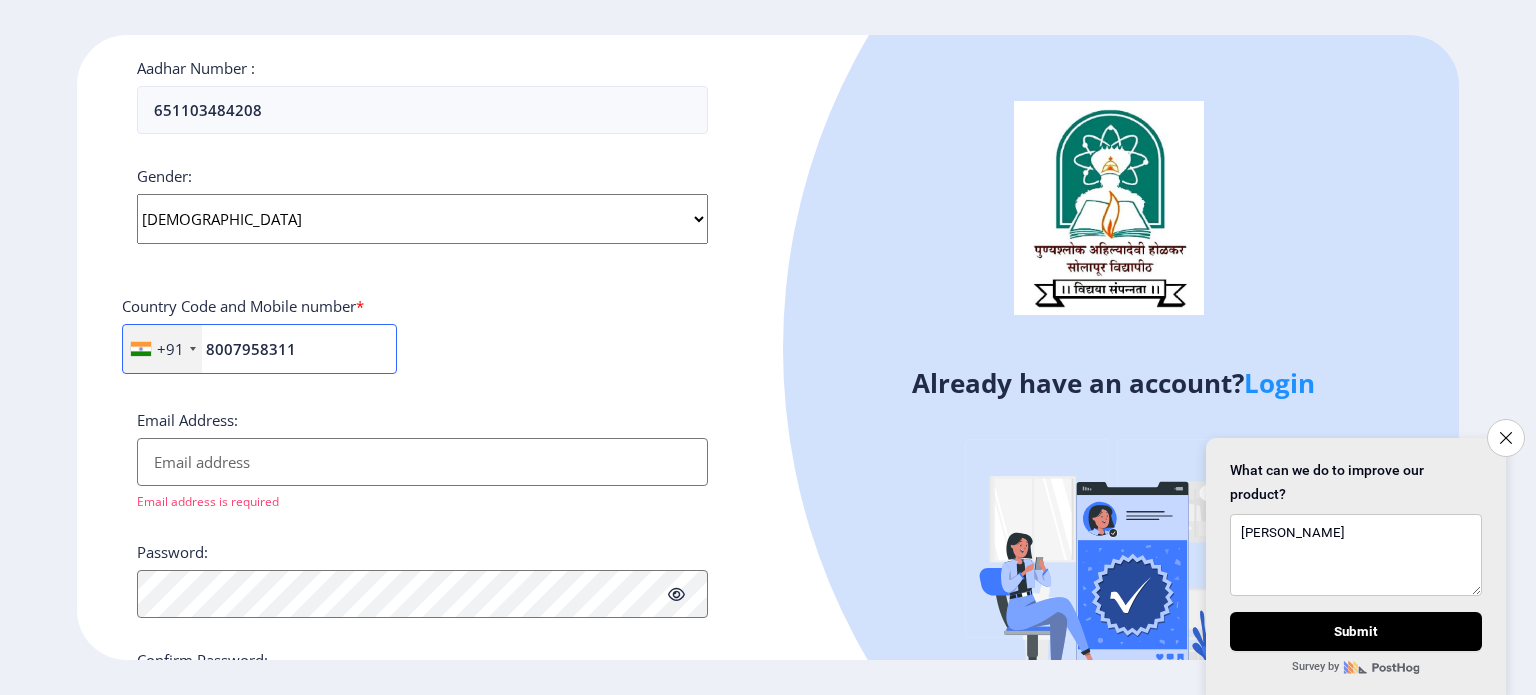 type on "8007958311" 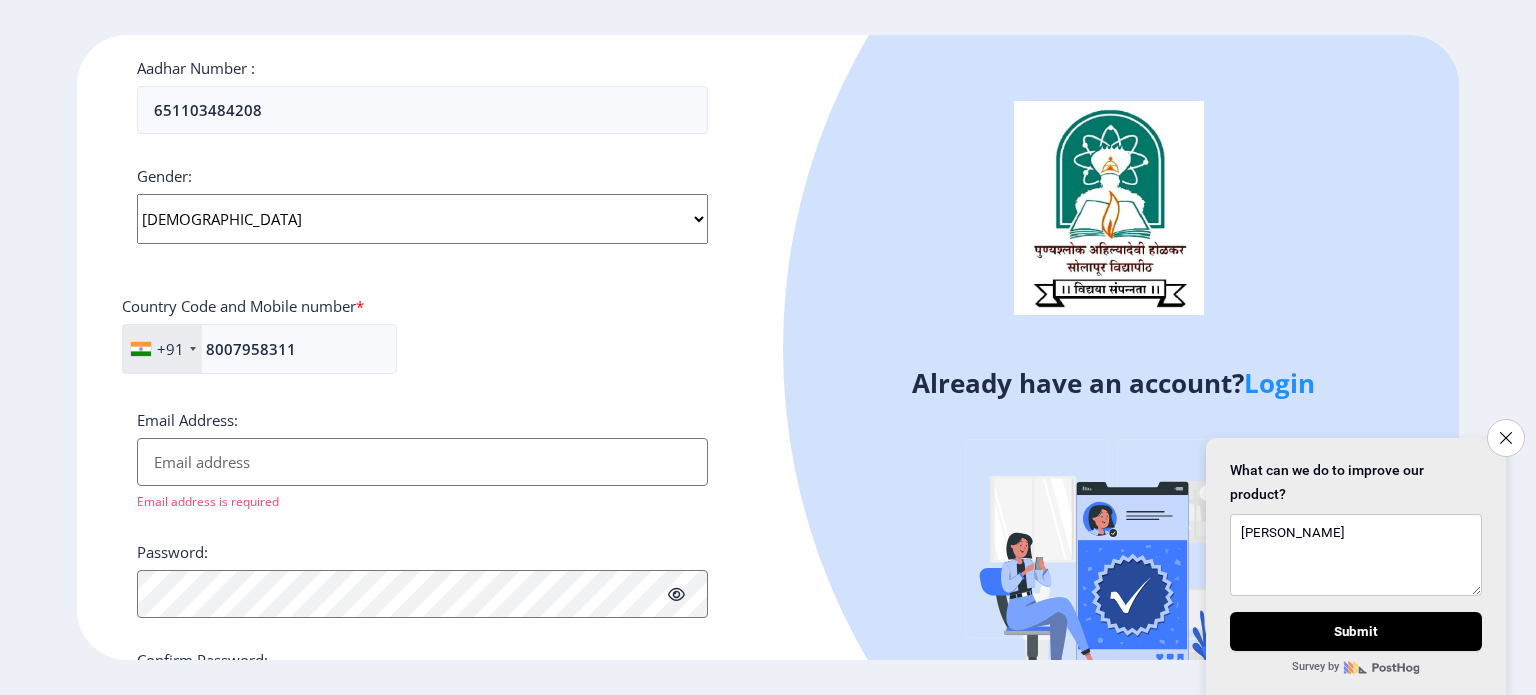 click on "Email Address:" at bounding box center (422, 462) 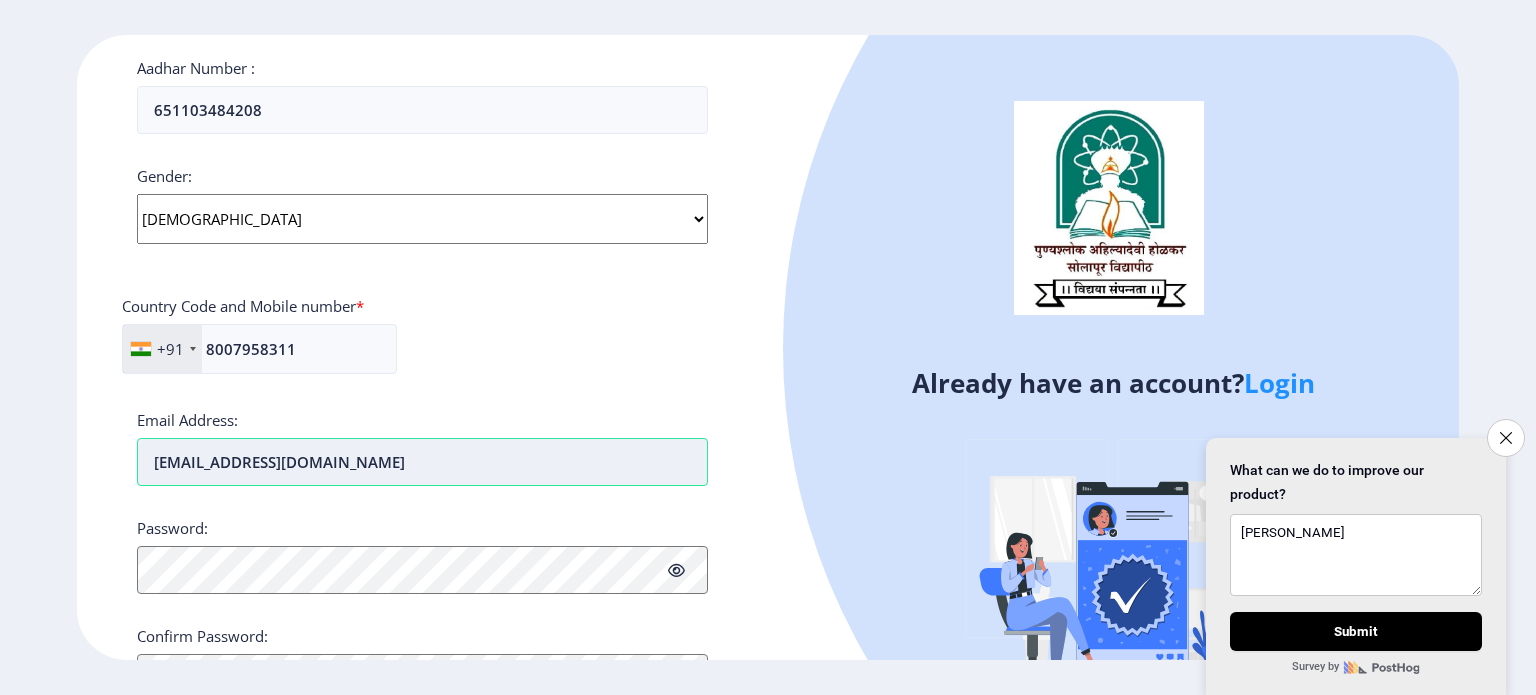 type on "[EMAIL_ADDRESS][DOMAIN_NAME]" 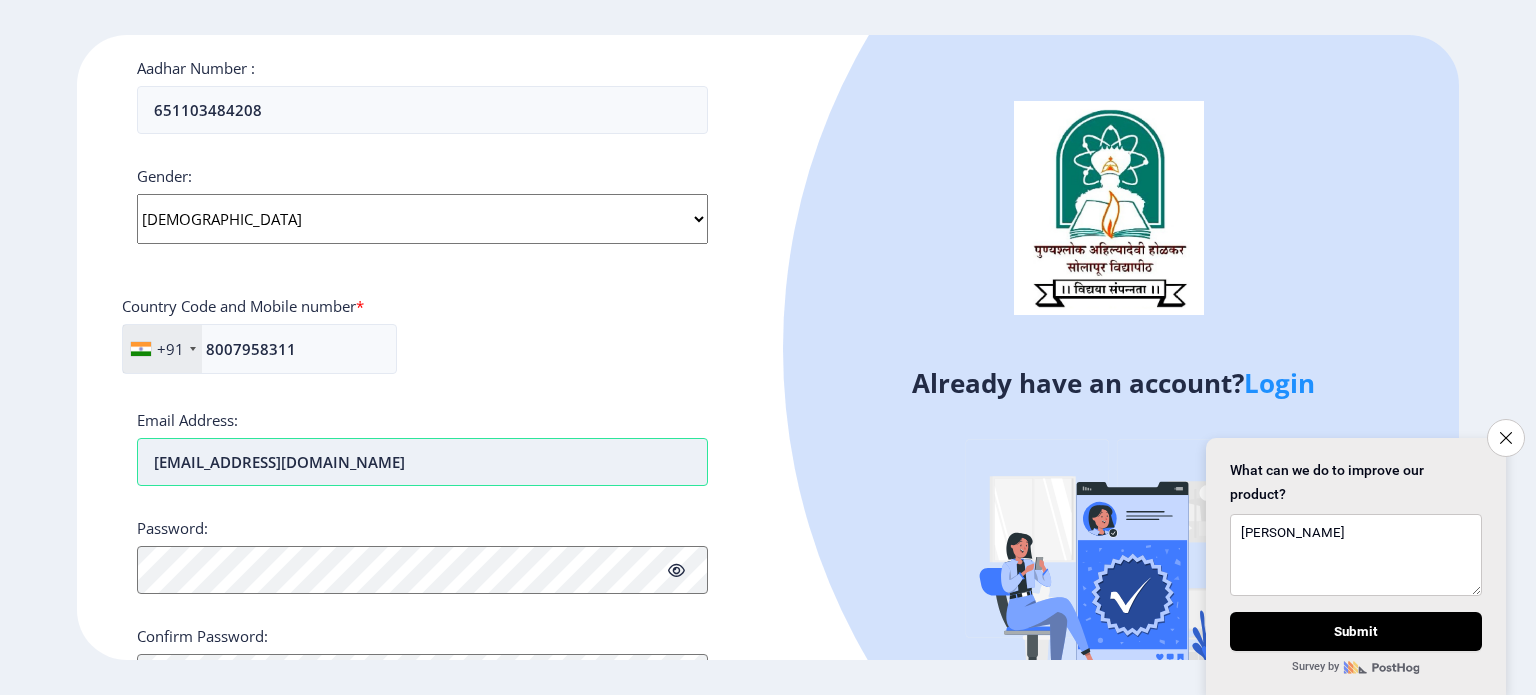 scroll, scrollTop: 763, scrollLeft: 0, axis: vertical 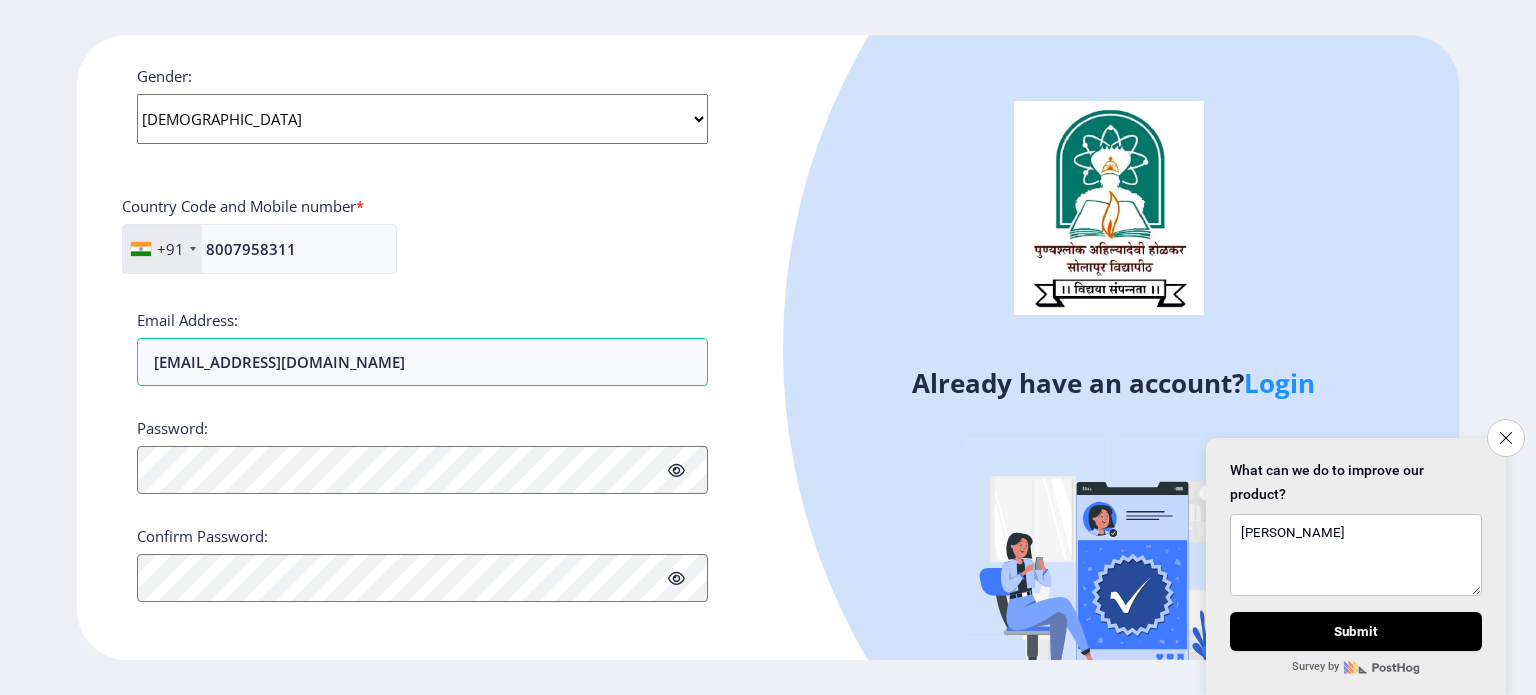 click 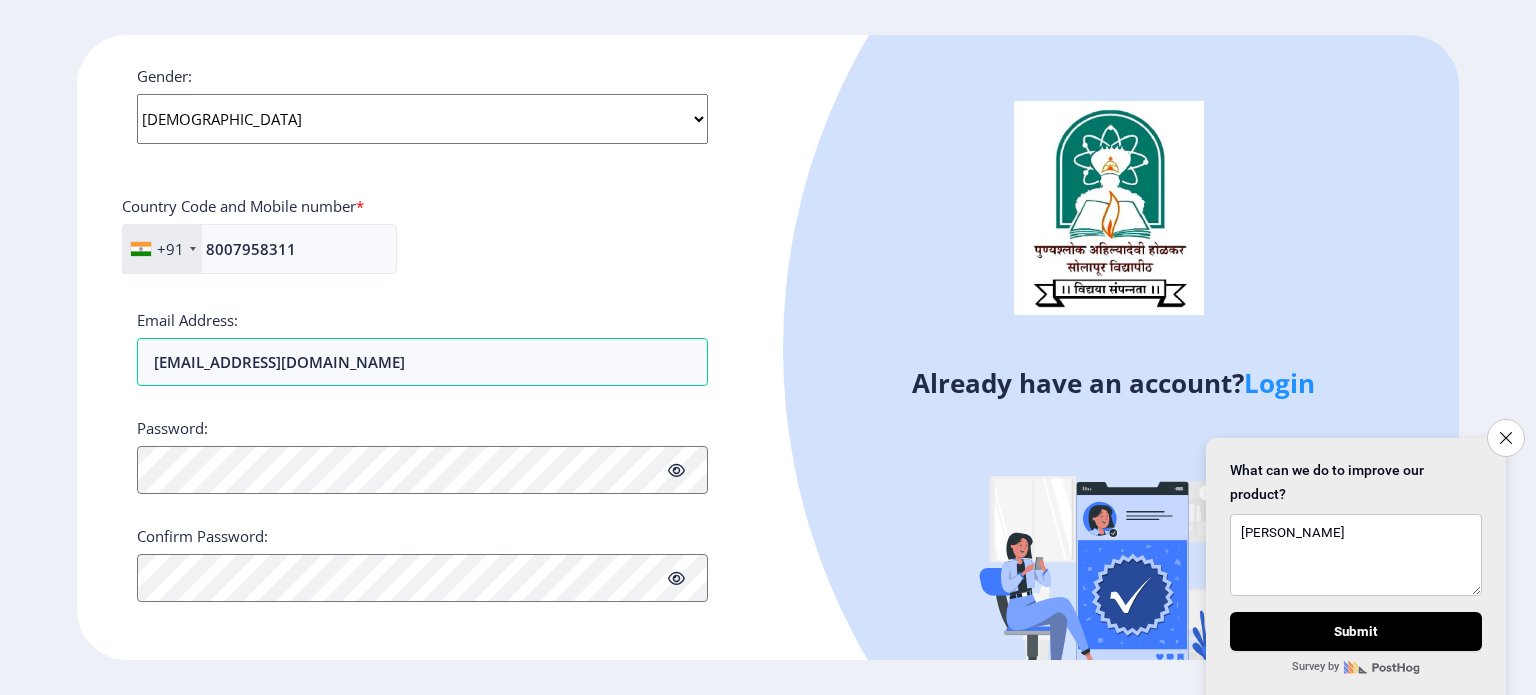 click 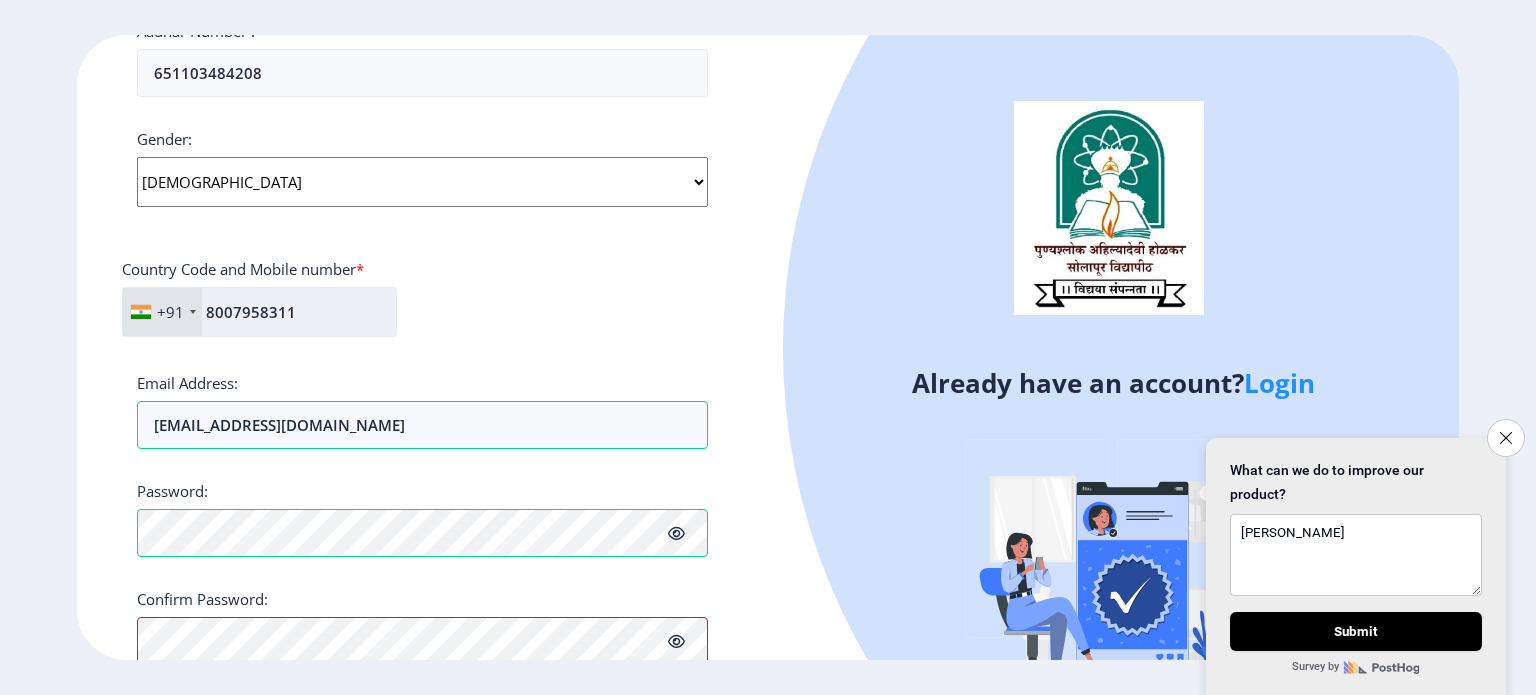 scroll, scrollTop: 786, scrollLeft: 0, axis: vertical 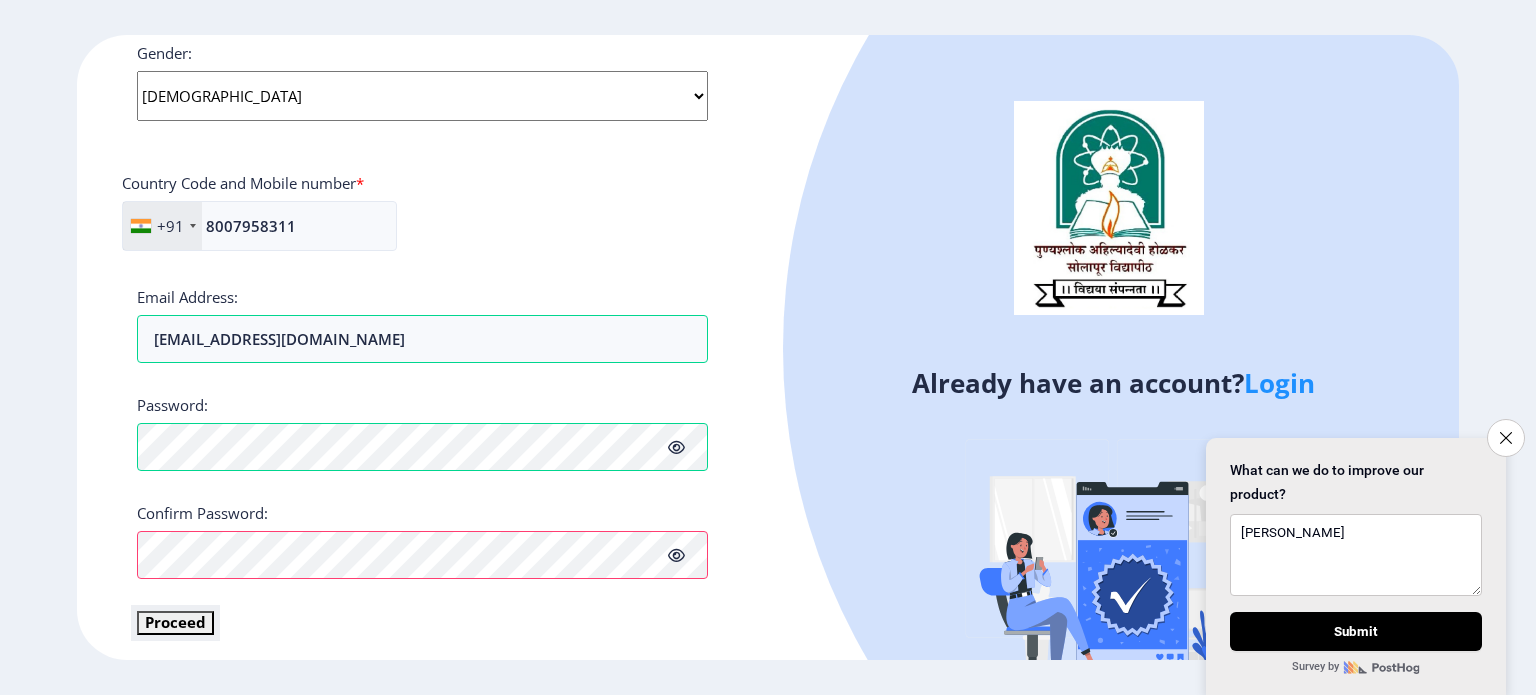 click on "Proceed" 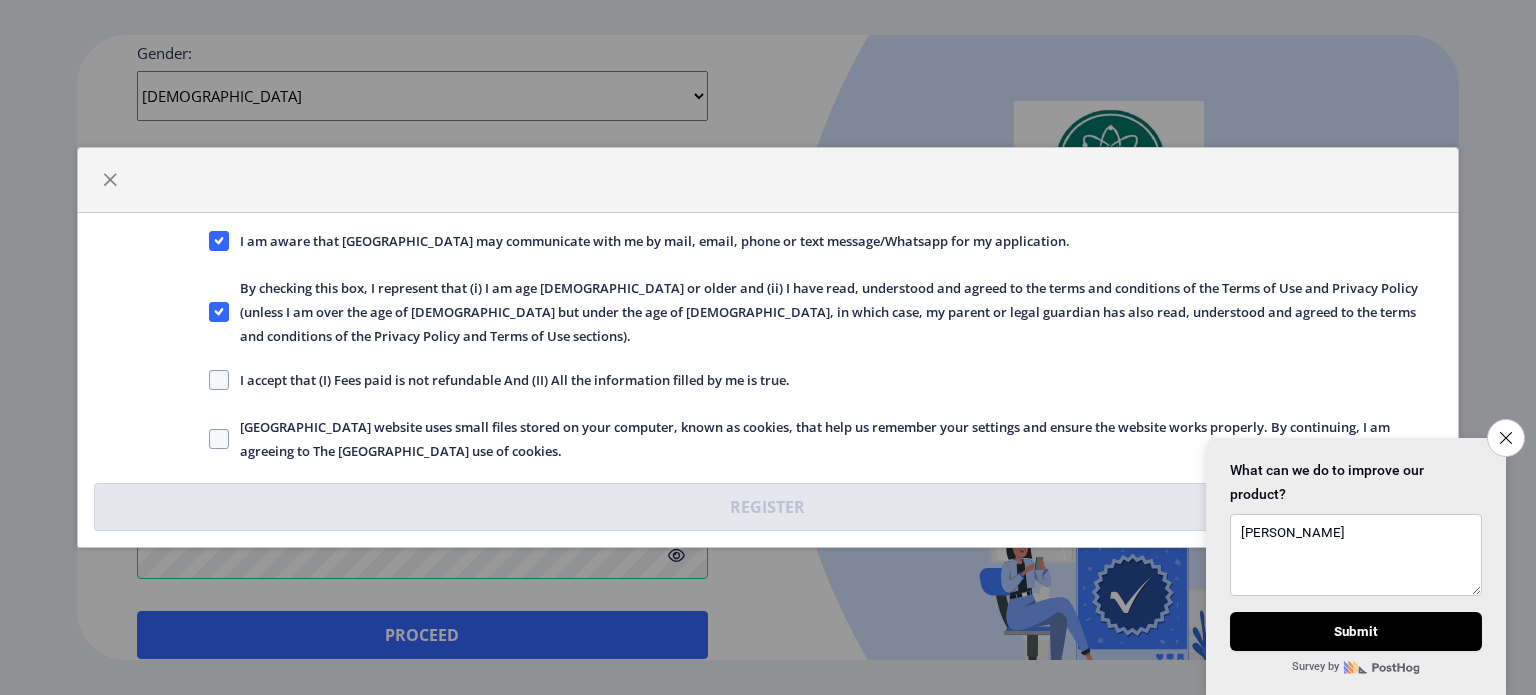 drag, startPoint x: 223, startPoint y: 367, endPoint x: 221, endPoint y: 389, distance: 22.090721 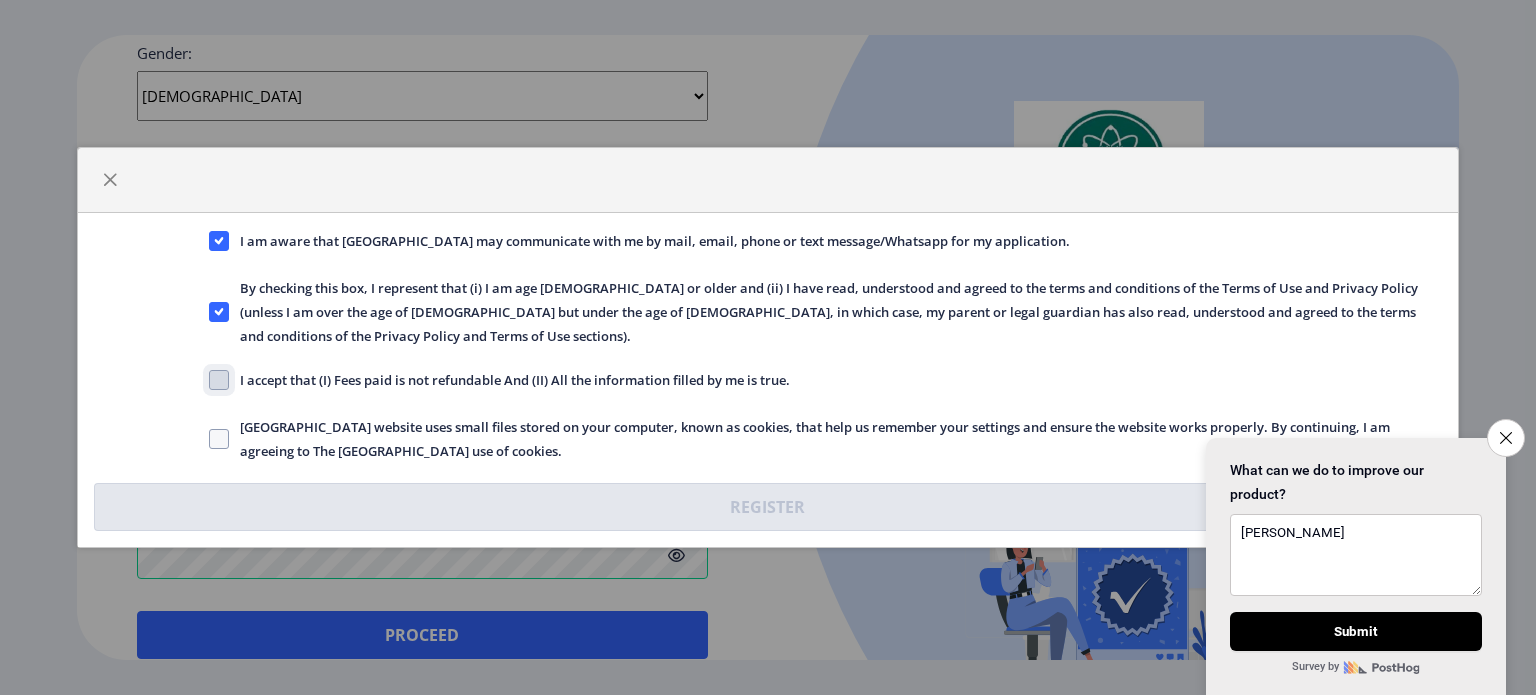 click on "I accept that (I) Fees paid is not refundable And (II) All the information filled by me is true." 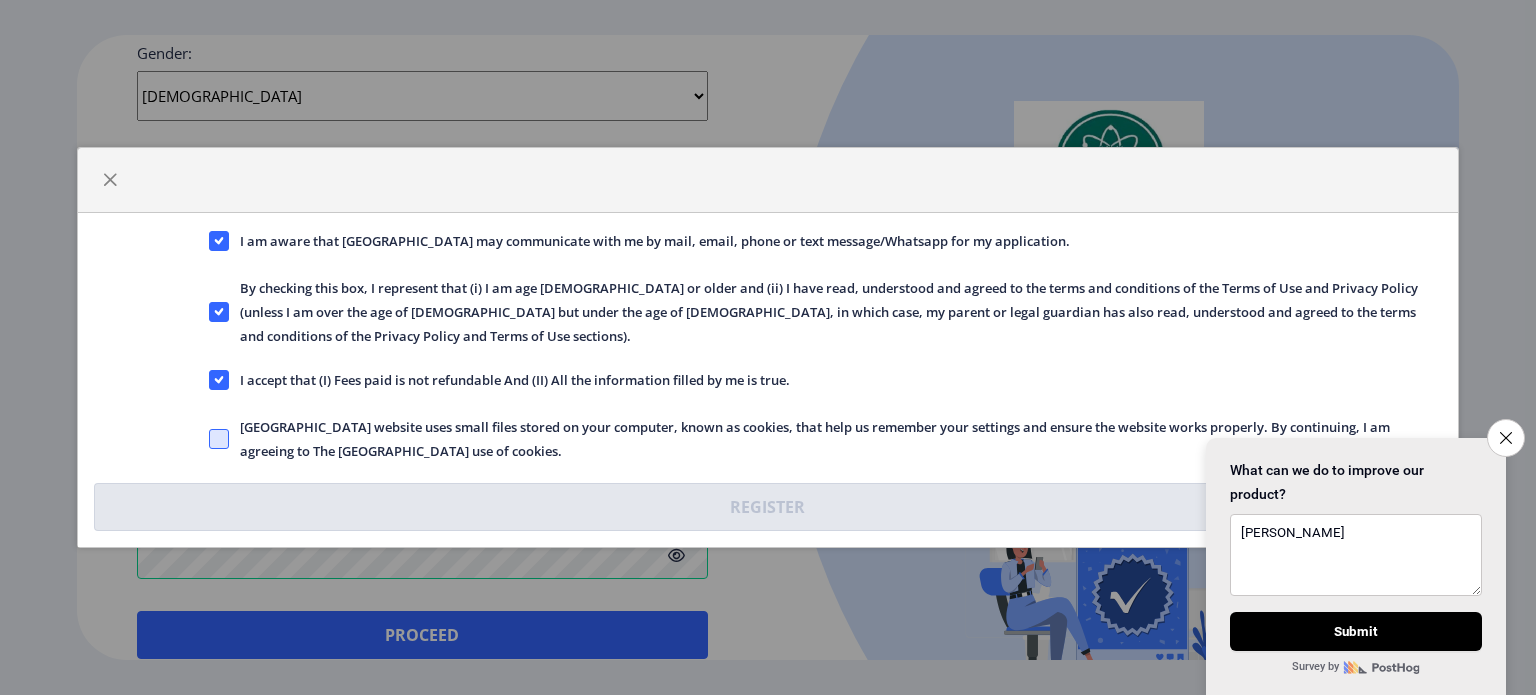 click 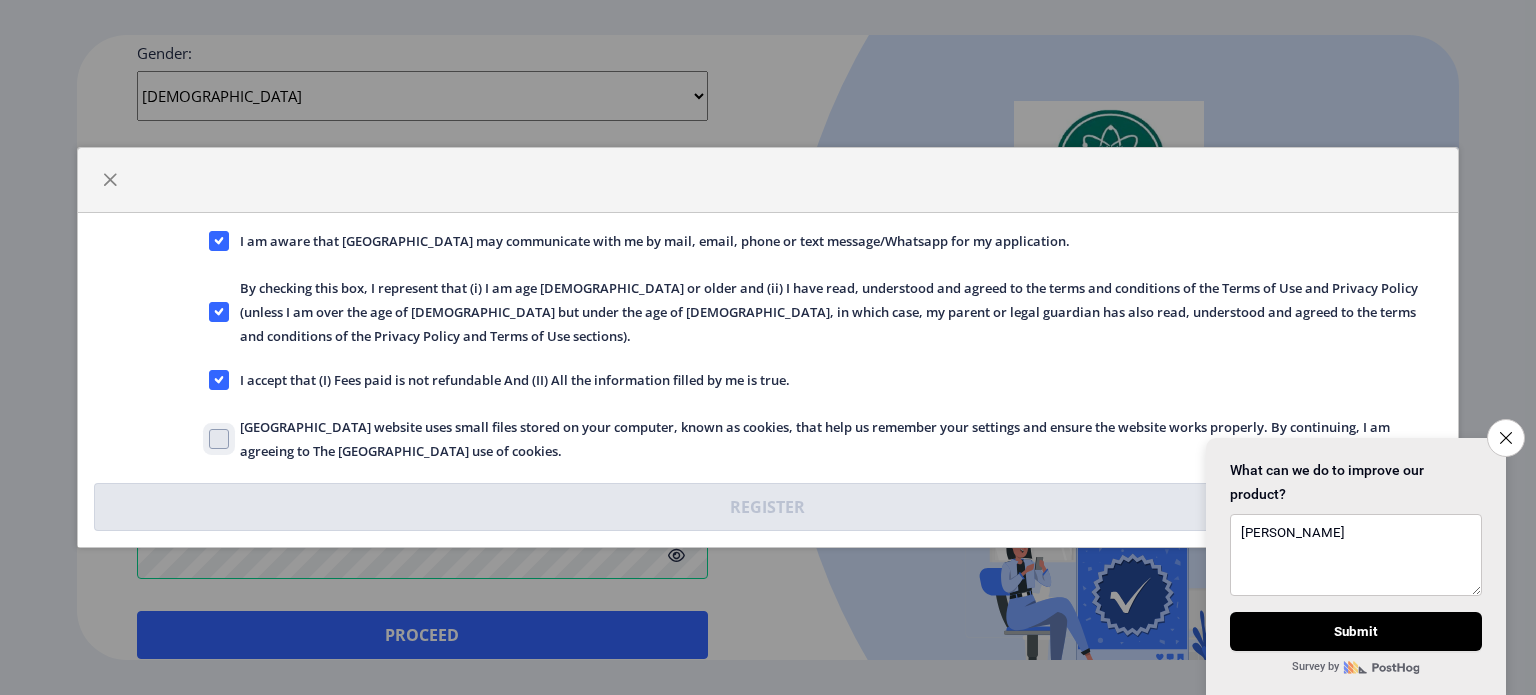click on "[GEOGRAPHIC_DATA] website uses small files stored on your computer, known as cookies, that help us remember your settings and ensure the website works properly. By continuing, I am agreeing to The [GEOGRAPHIC_DATA] use of cookies." 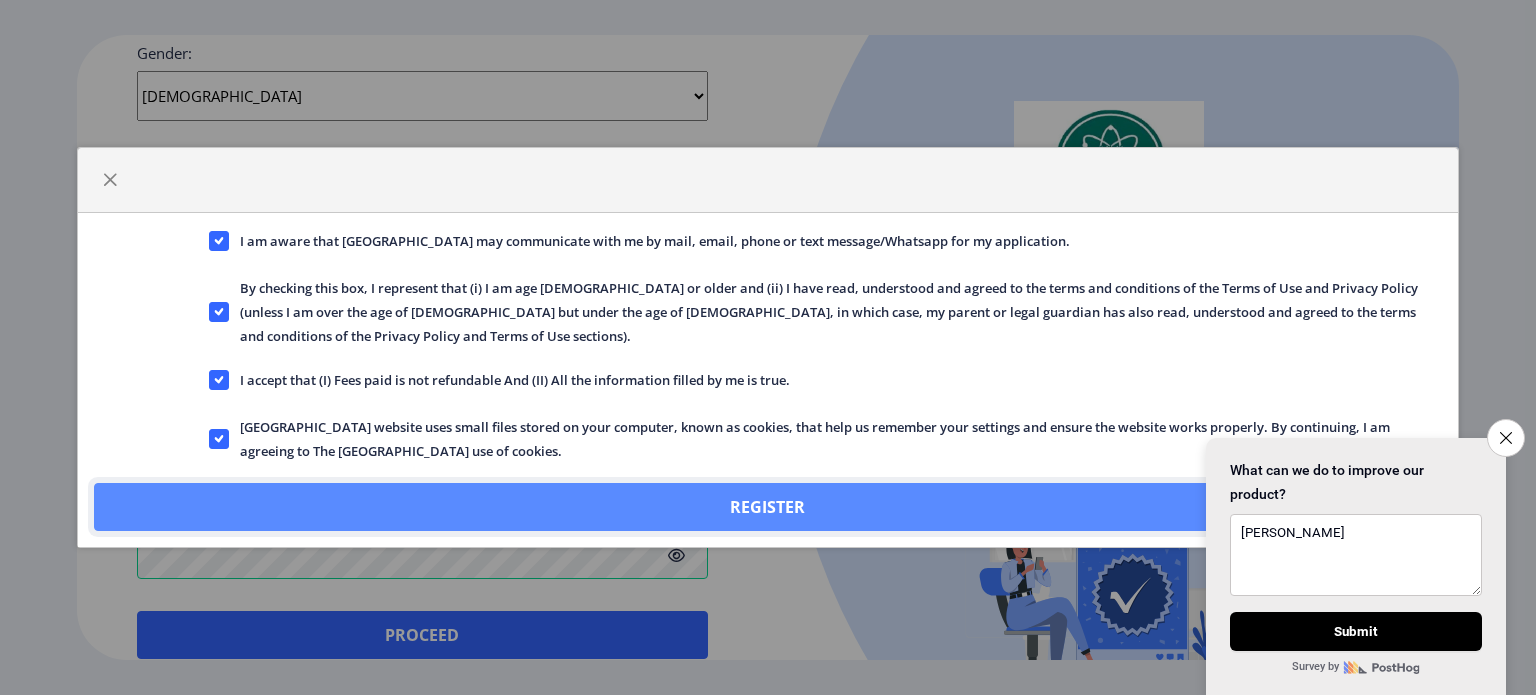 click on "Register" 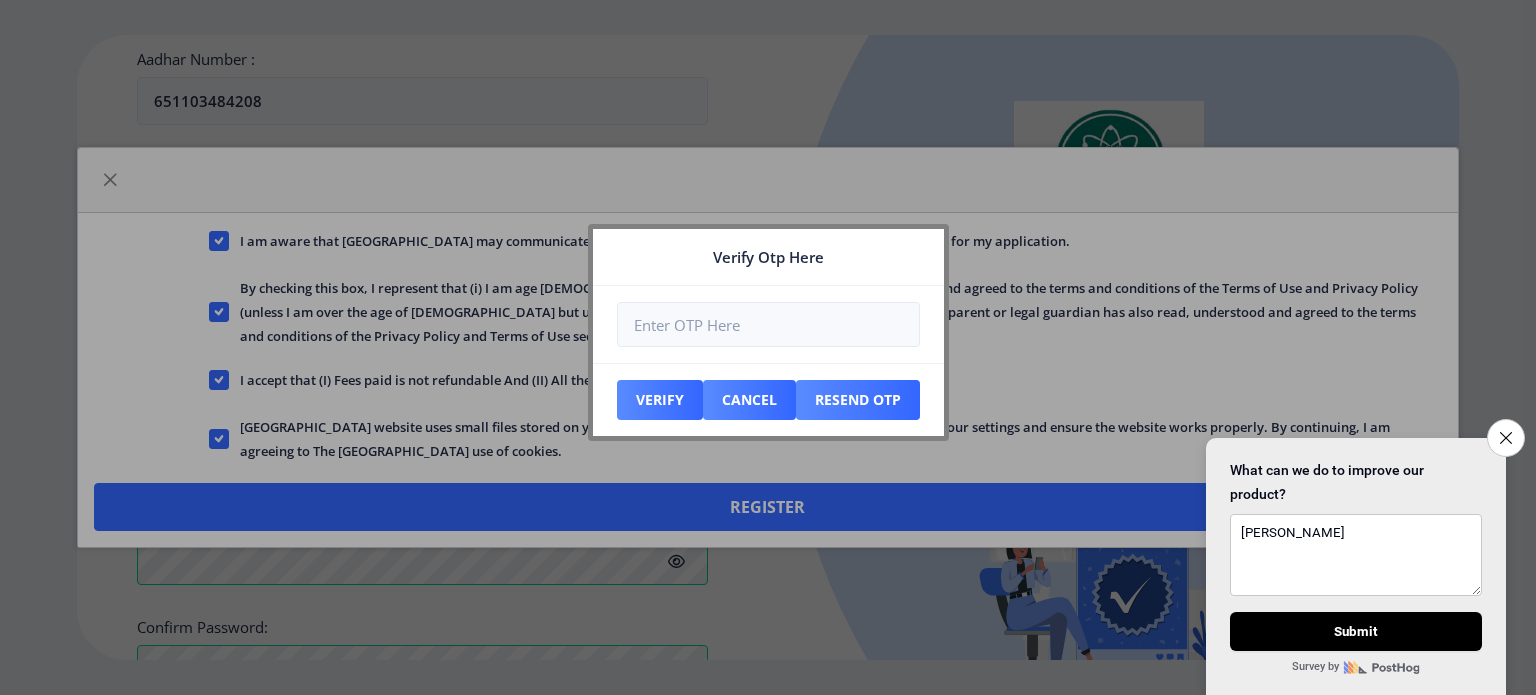 scroll, scrollTop: 900, scrollLeft: 0, axis: vertical 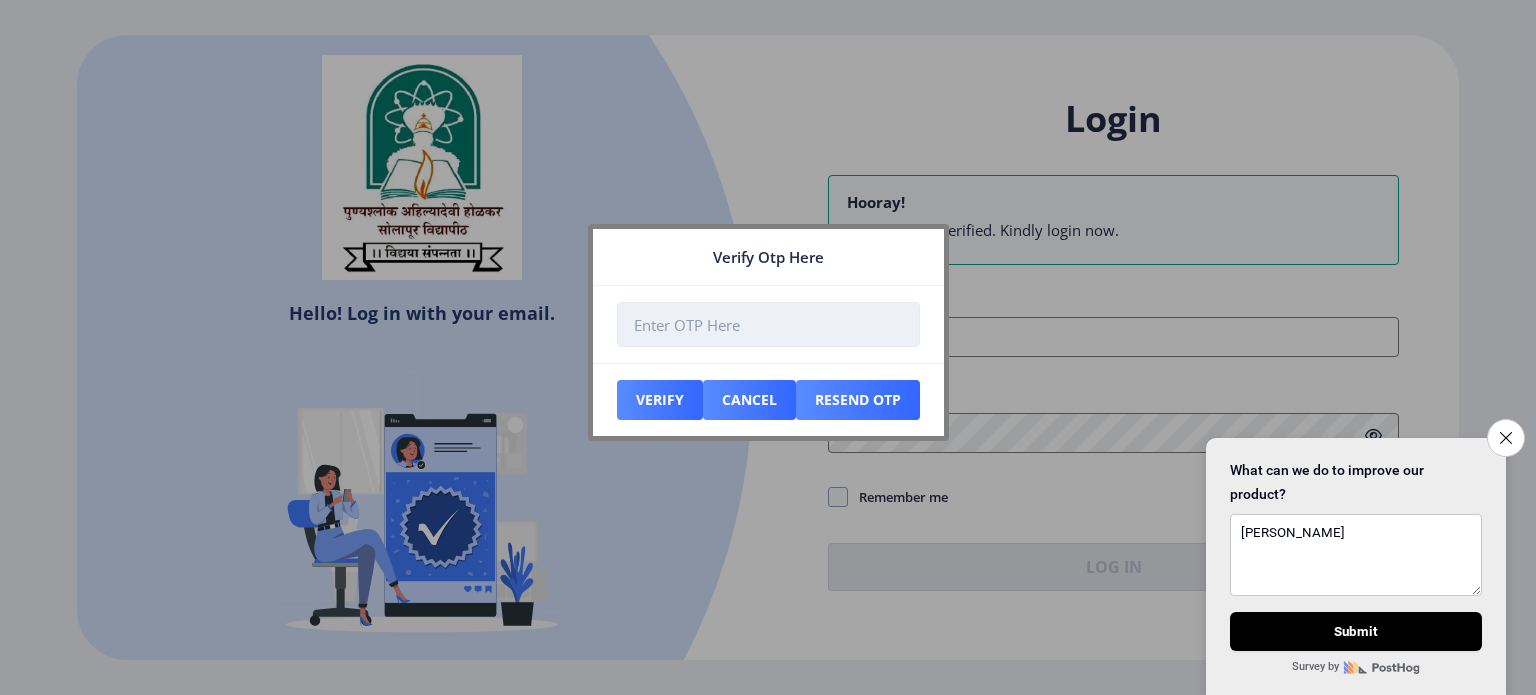 click at bounding box center [768, 324] 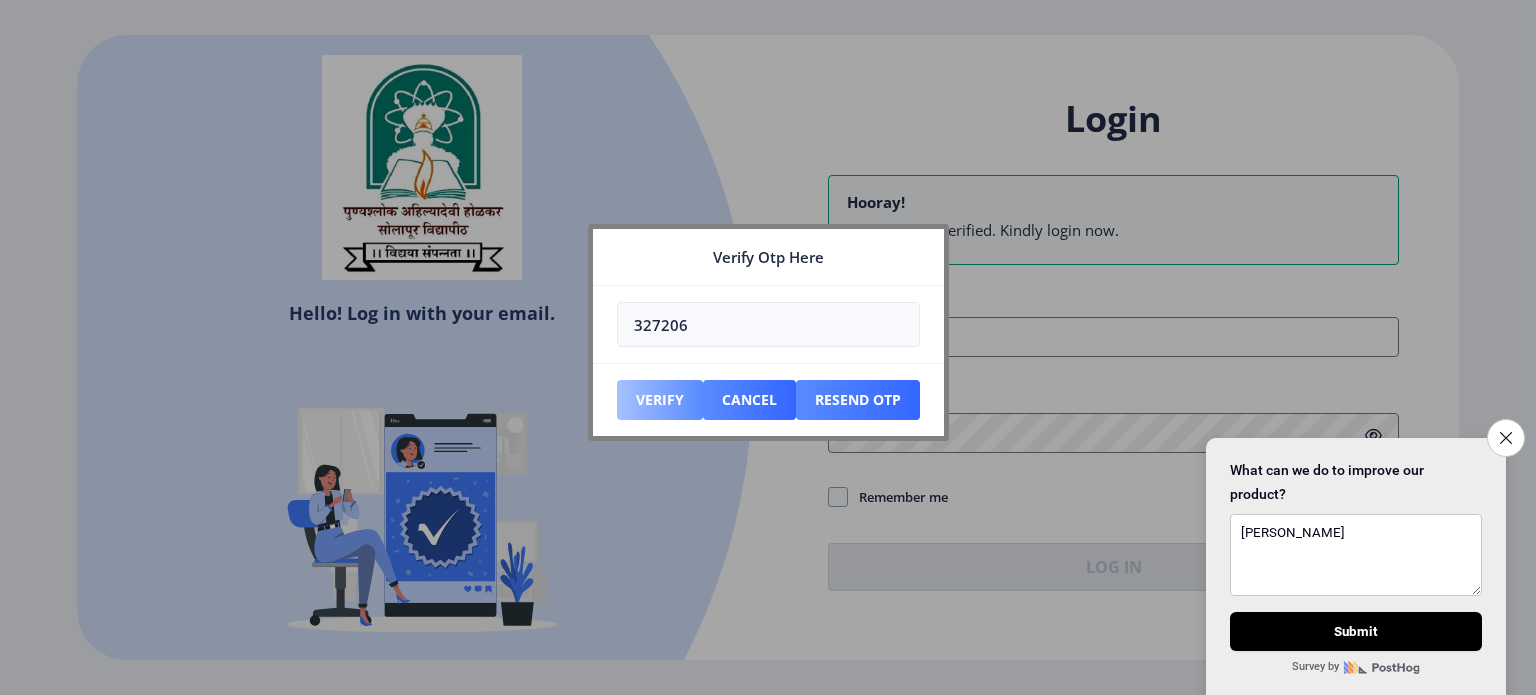 type on "327206" 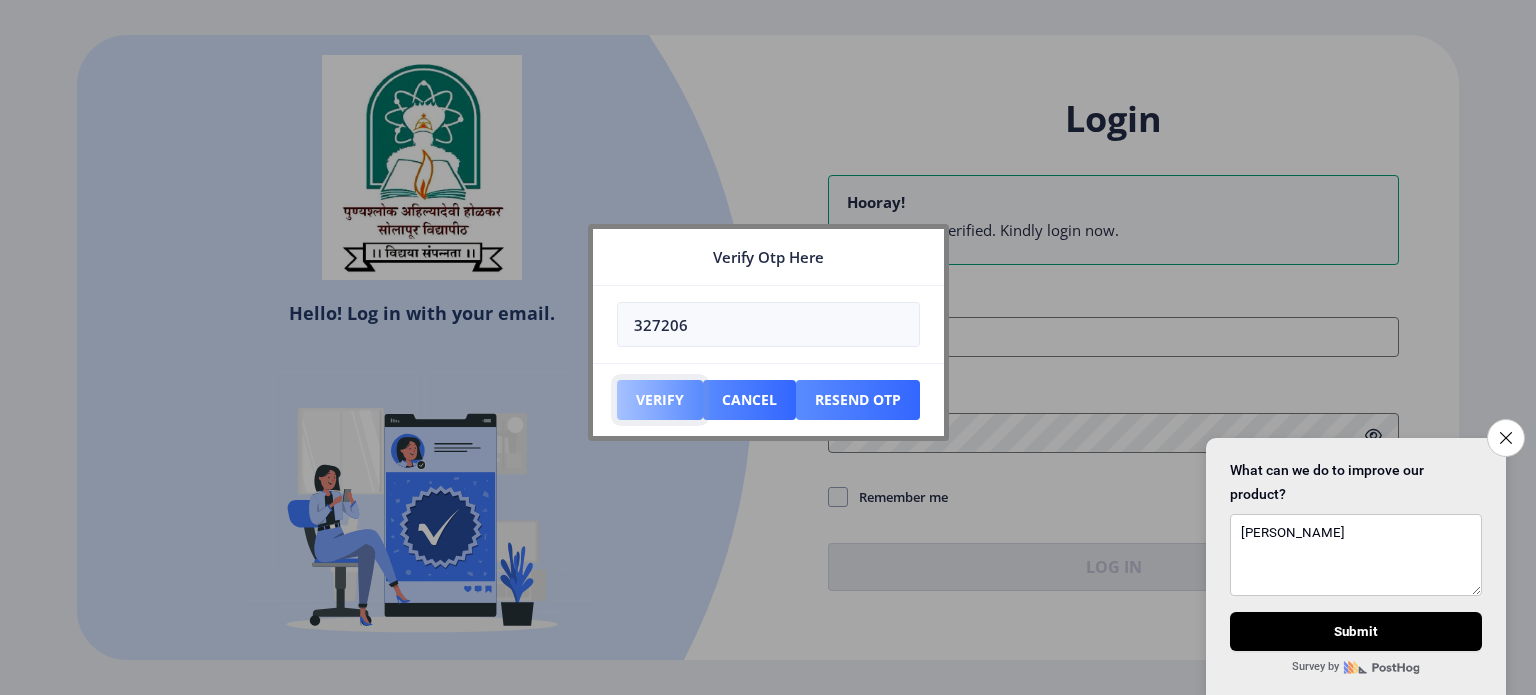 click on "Verify" at bounding box center (660, 400) 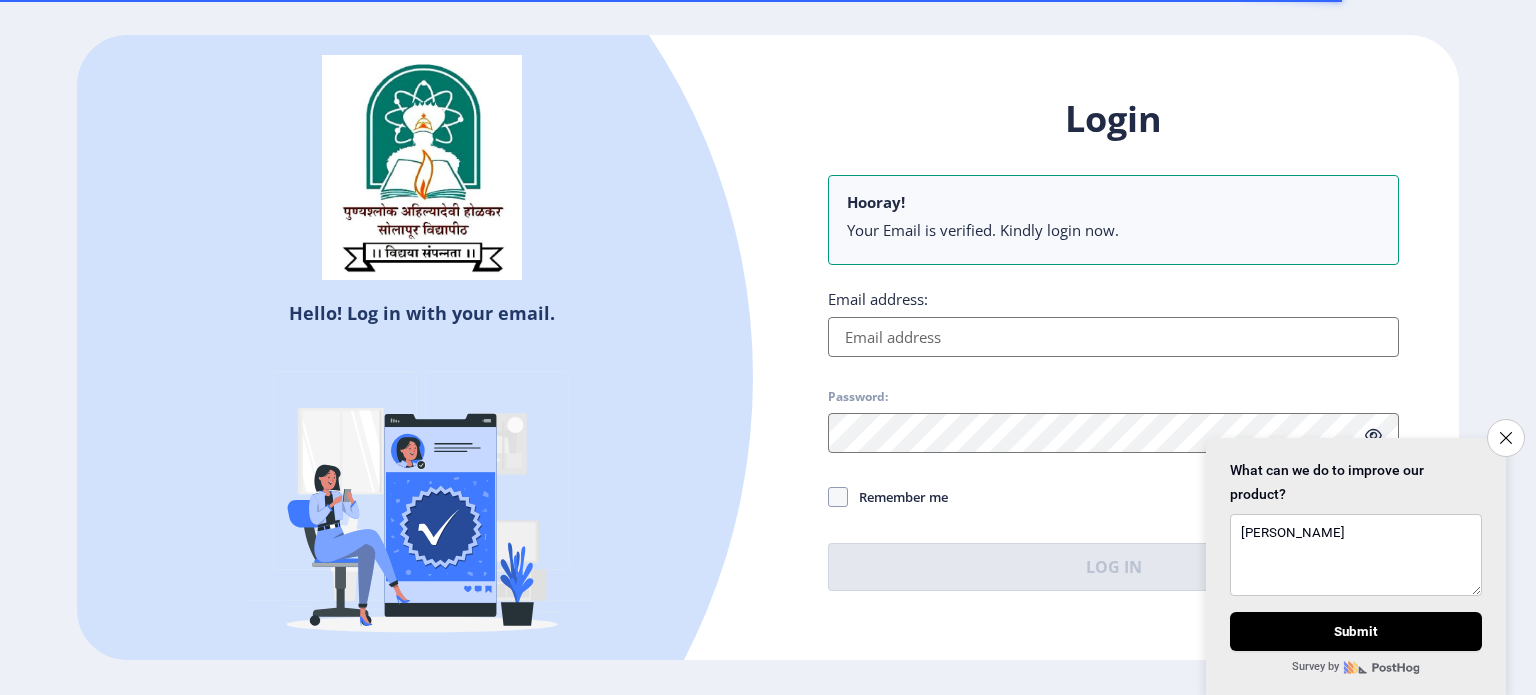 click on "Email address:" at bounding box center (1113, 337) 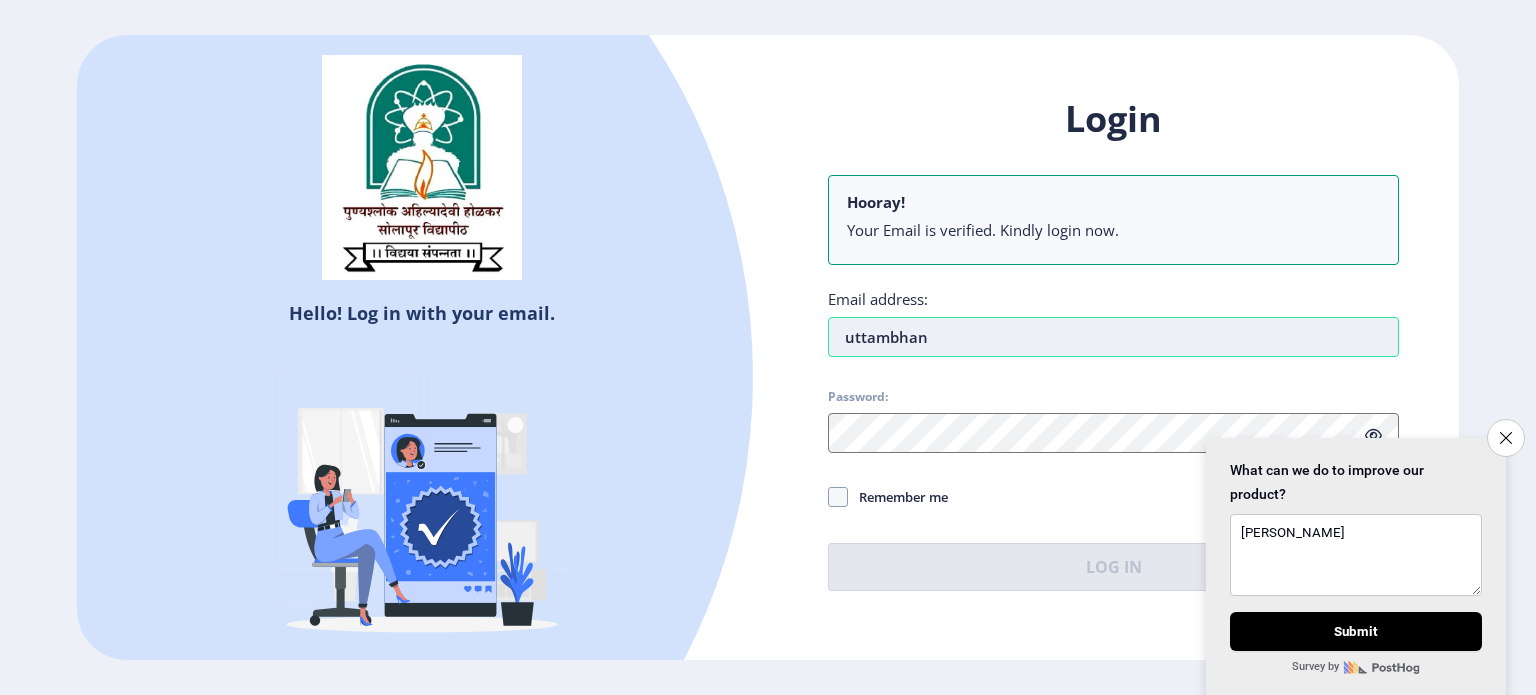 type on "[EMAIL_ADDRESS][DOMAIN_NAME]" 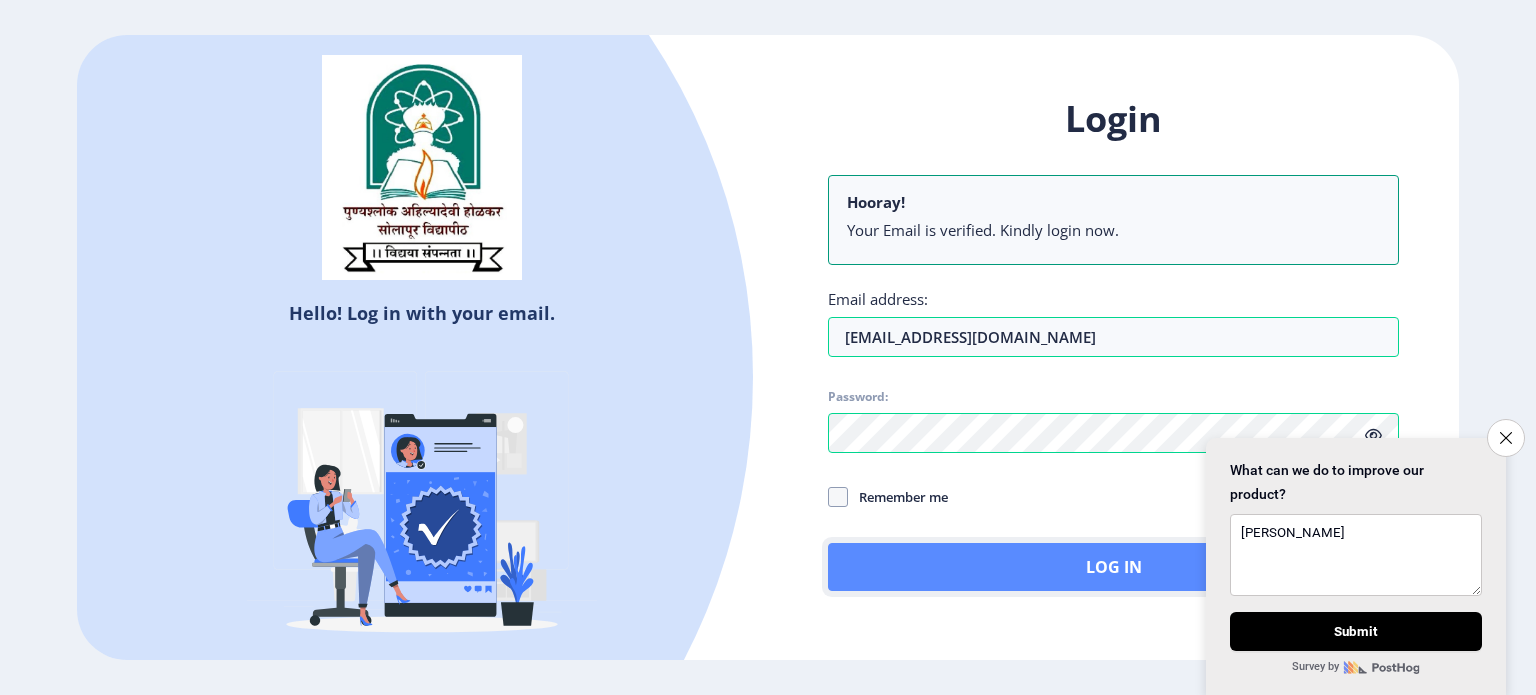 click on "Log In" 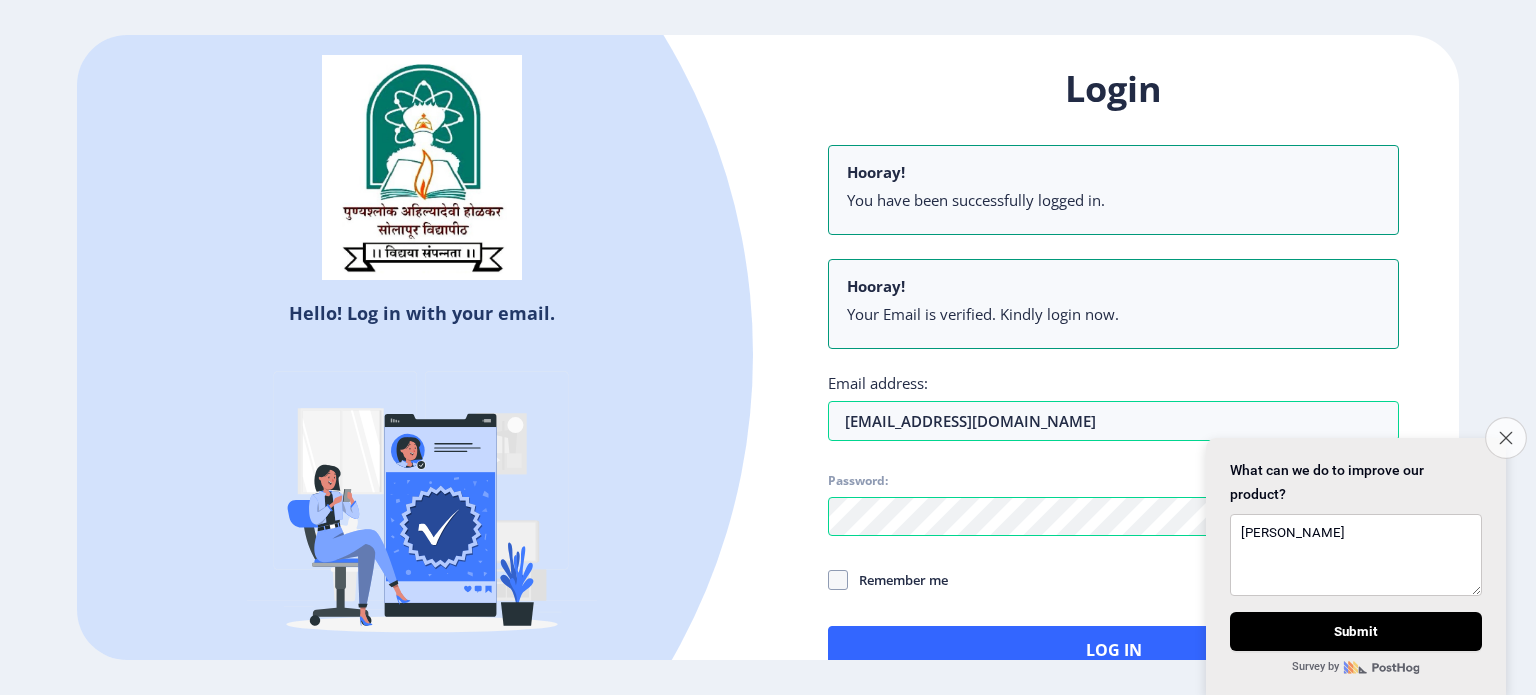click on "Close survey" 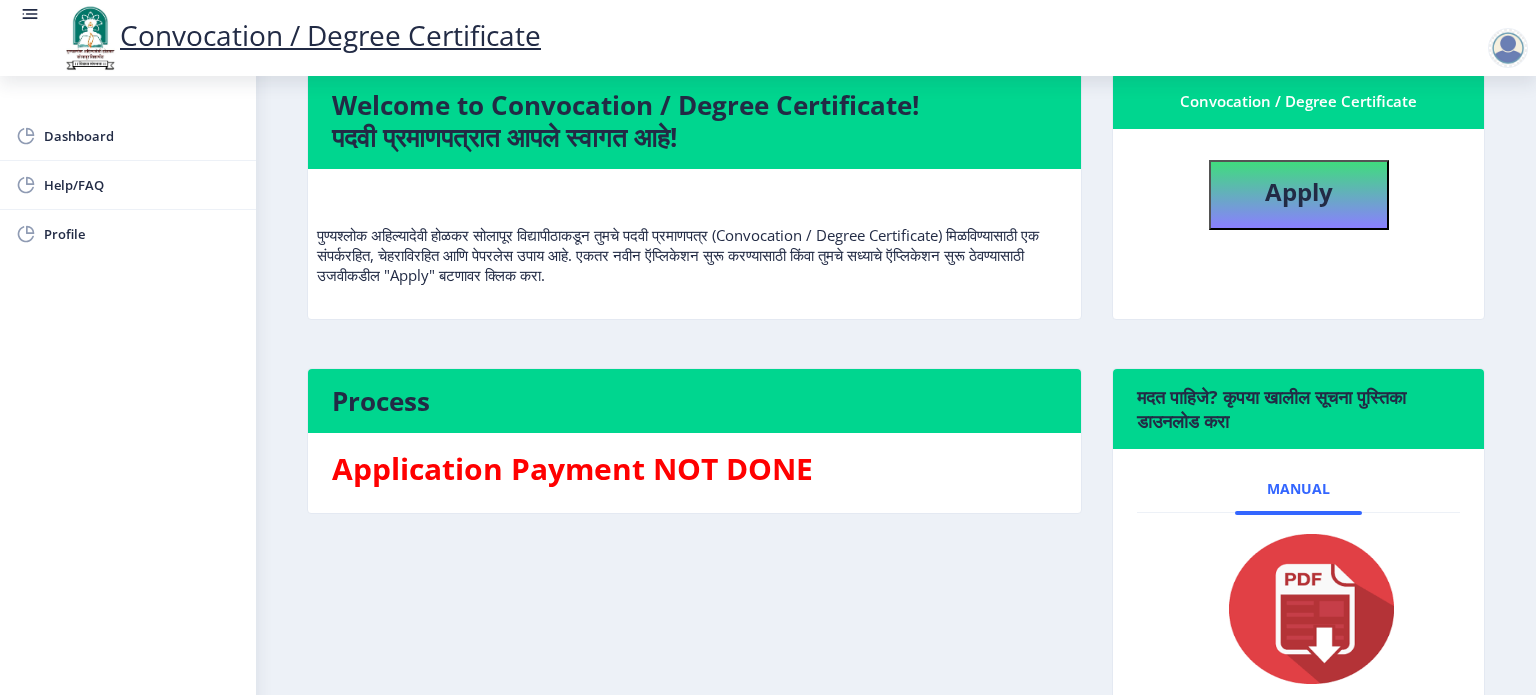scroll, scrollTop: 0, scrollLeft: 0, axis: both 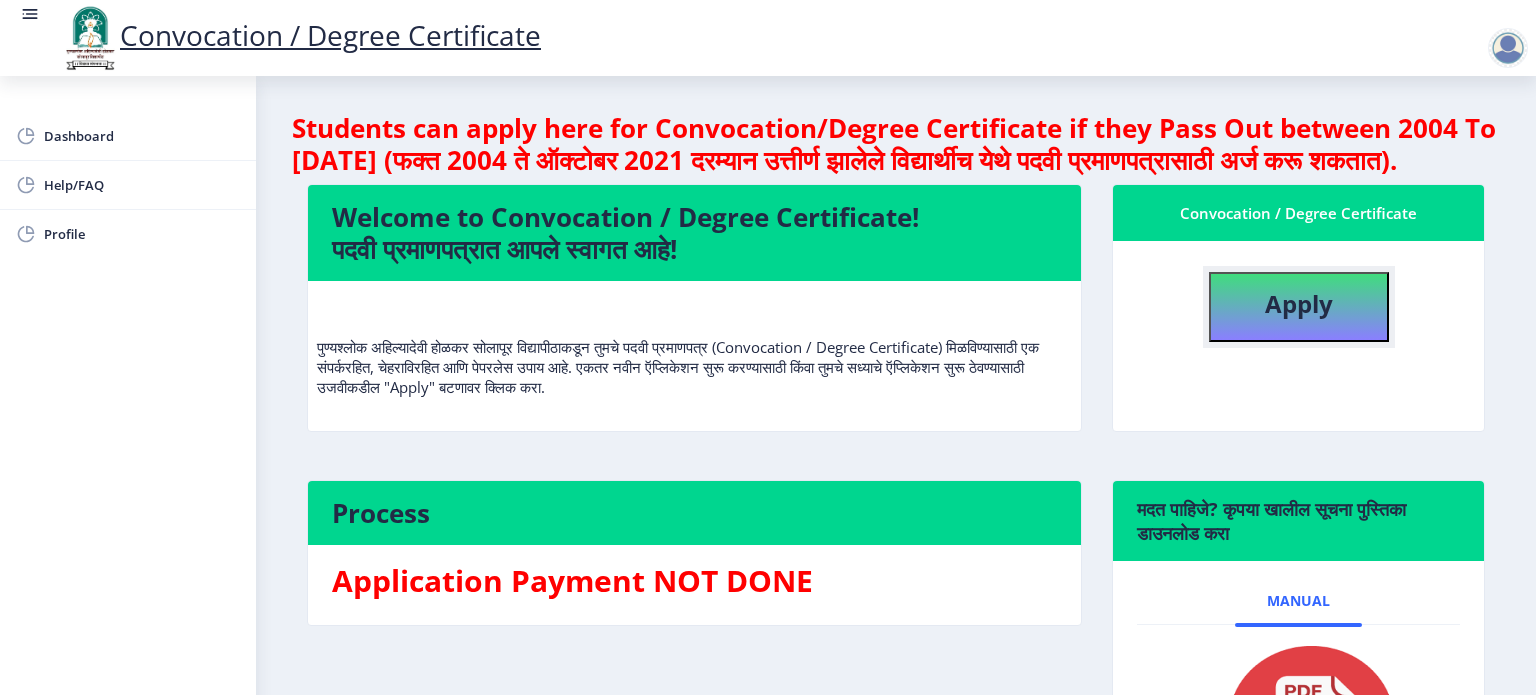click on "Apply" 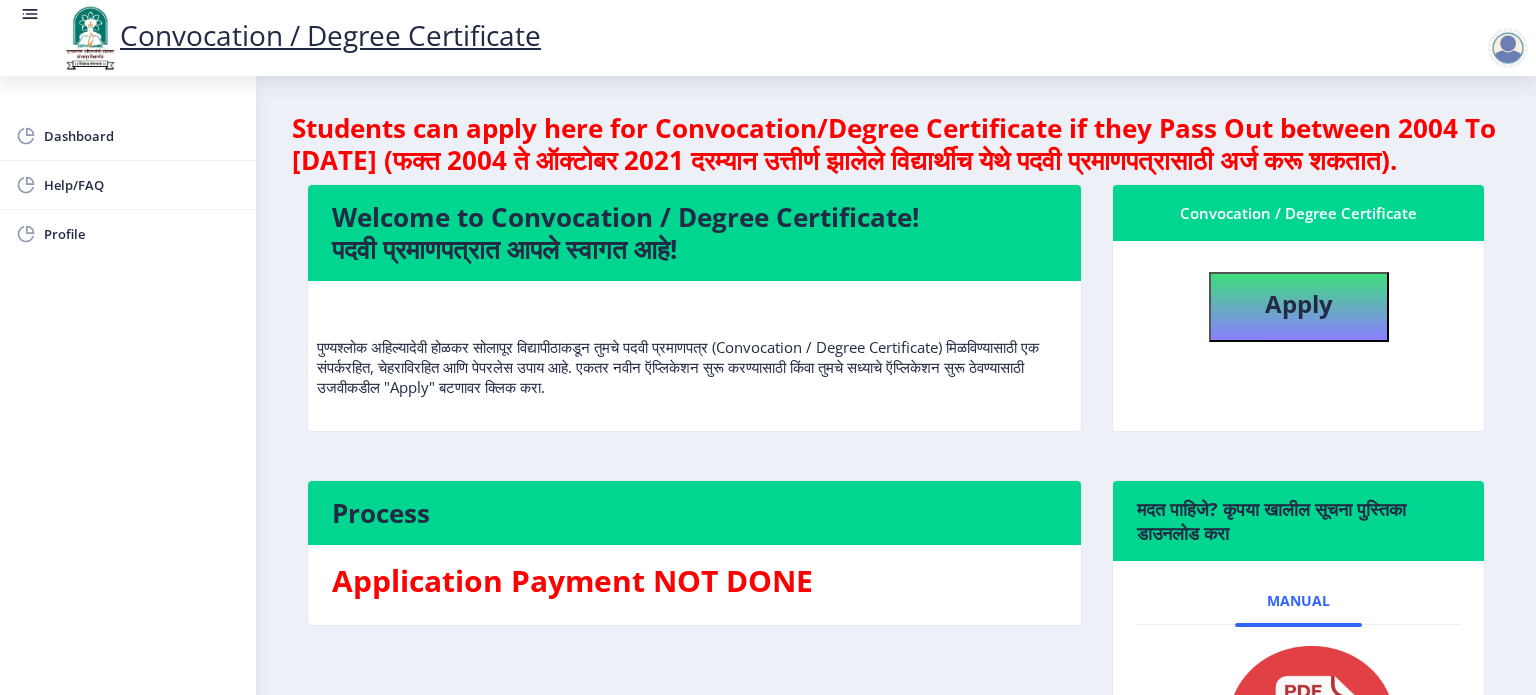 select 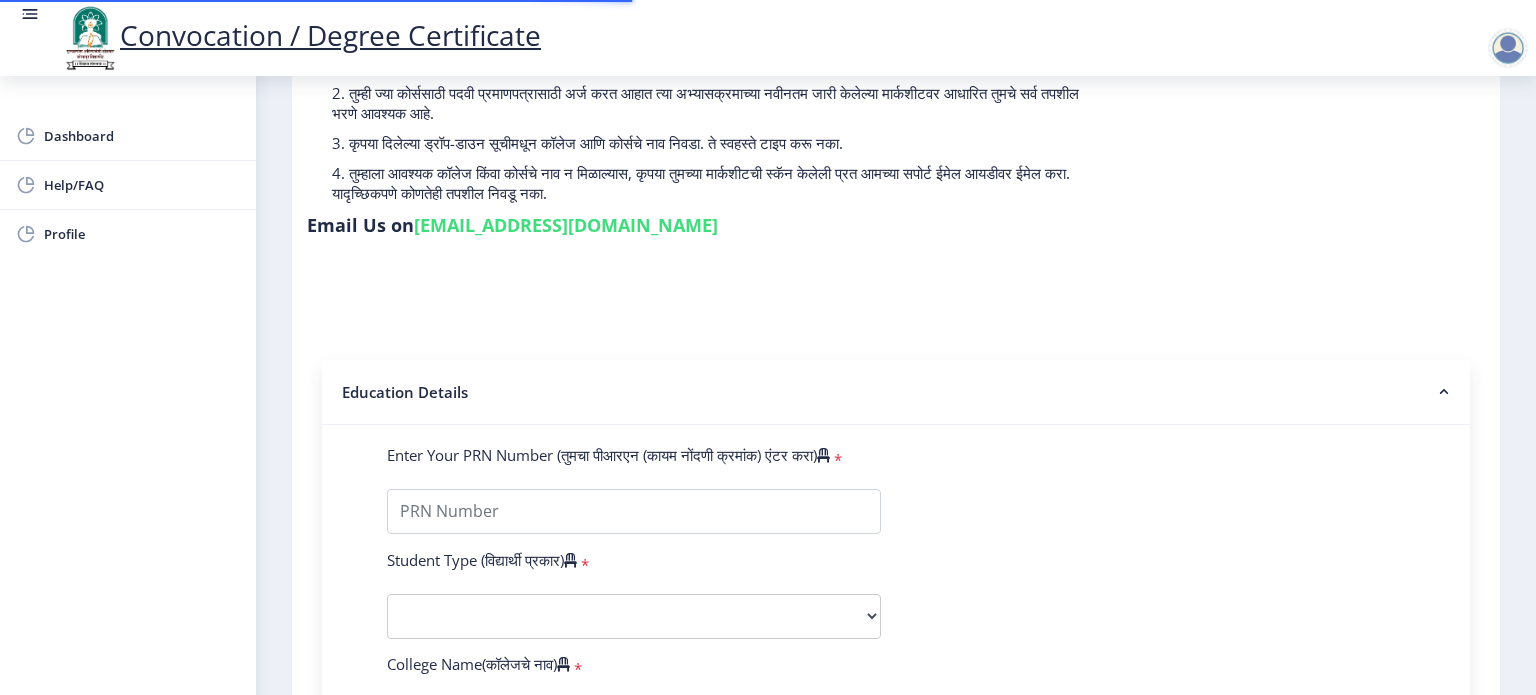 scroll, scrollTop: 200, scrollLeft: 0, axis: vertical 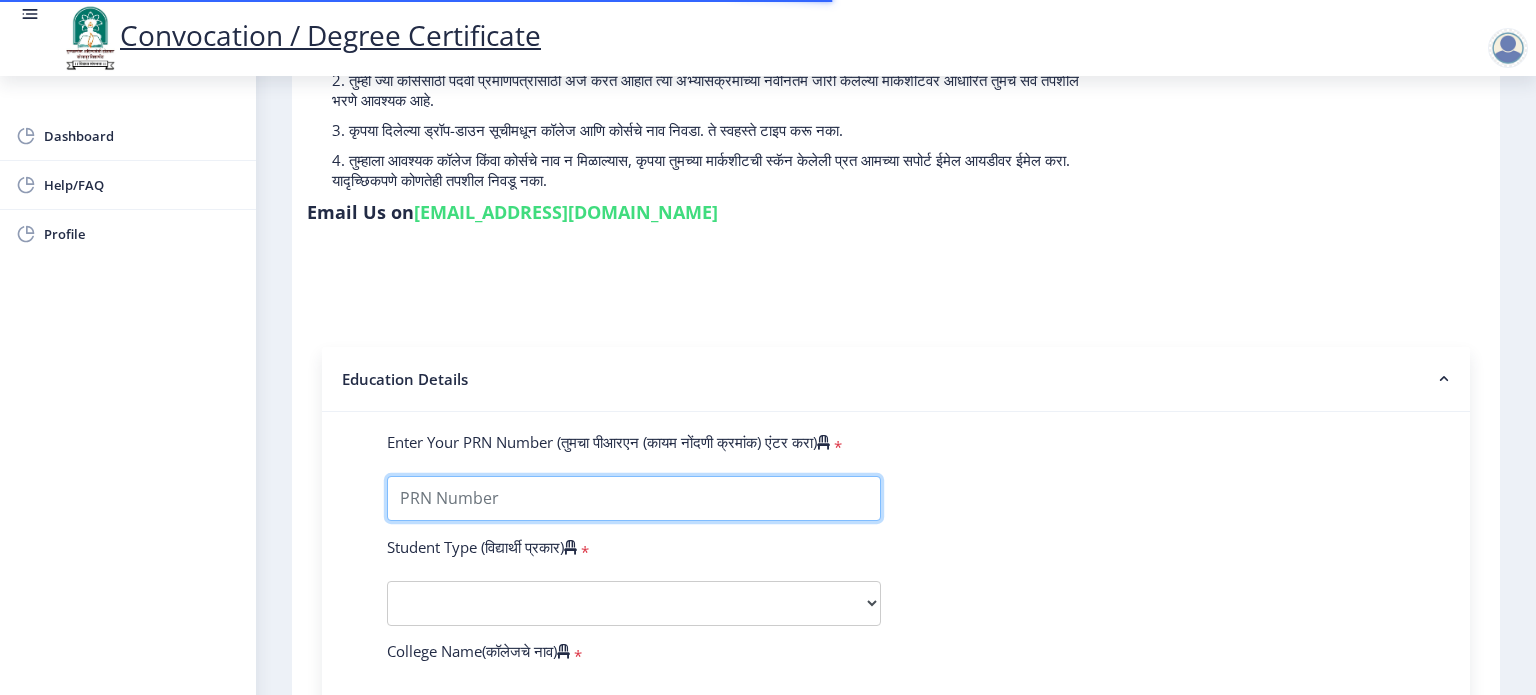 click on "Enter Your PRN Number (तुमचा पीआरएन (कायम नोंदणी क्रमांक) एंटर करा)" at bounding box center [634, 498] 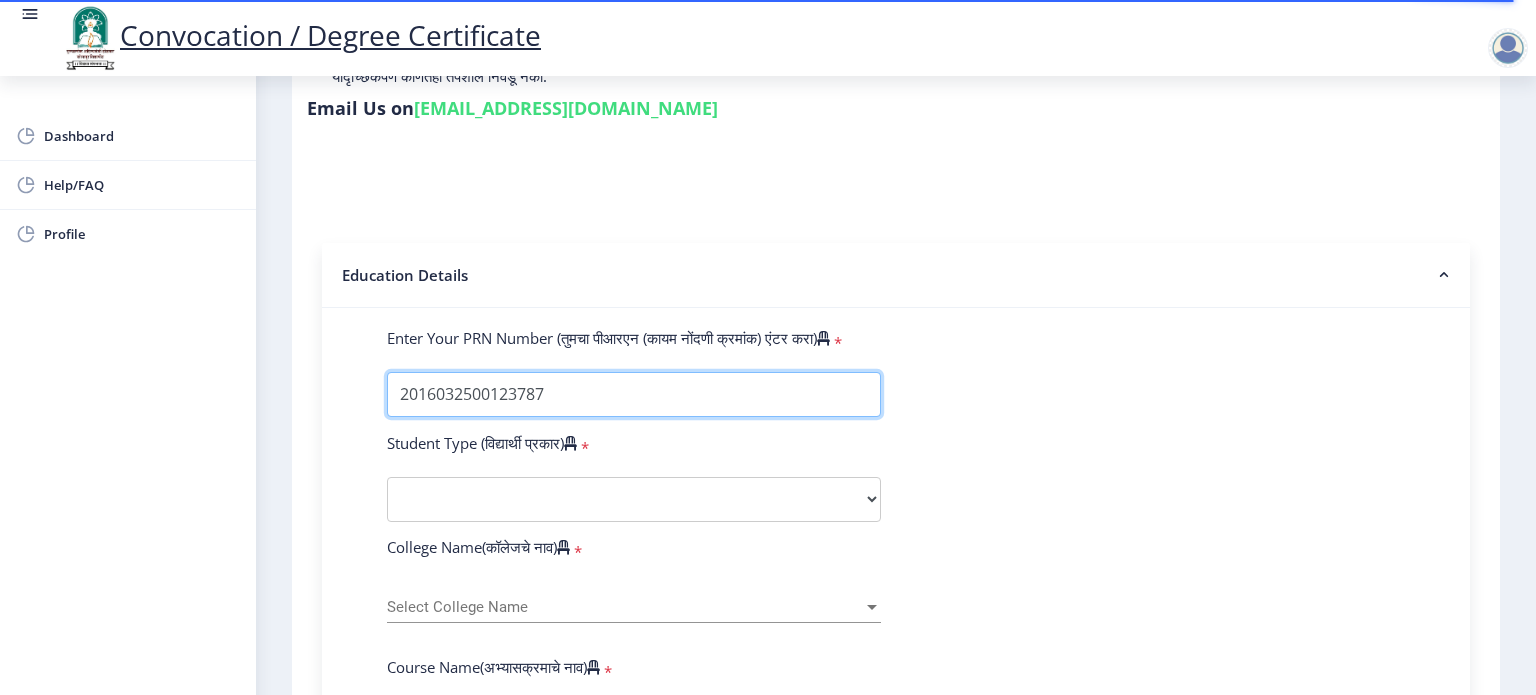 scroll, scrollTop: 400, scrollLeft: 0, axis: vertical 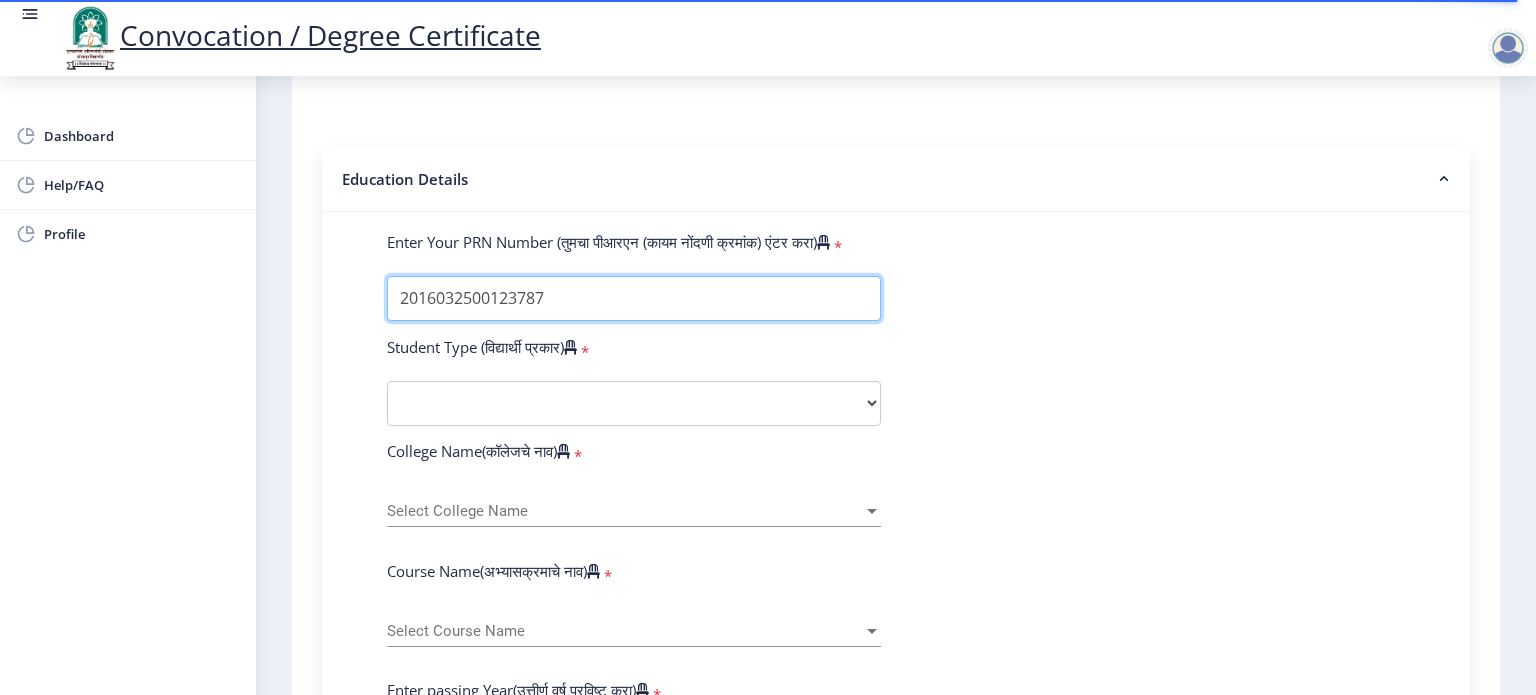 type on "2016032500123787" 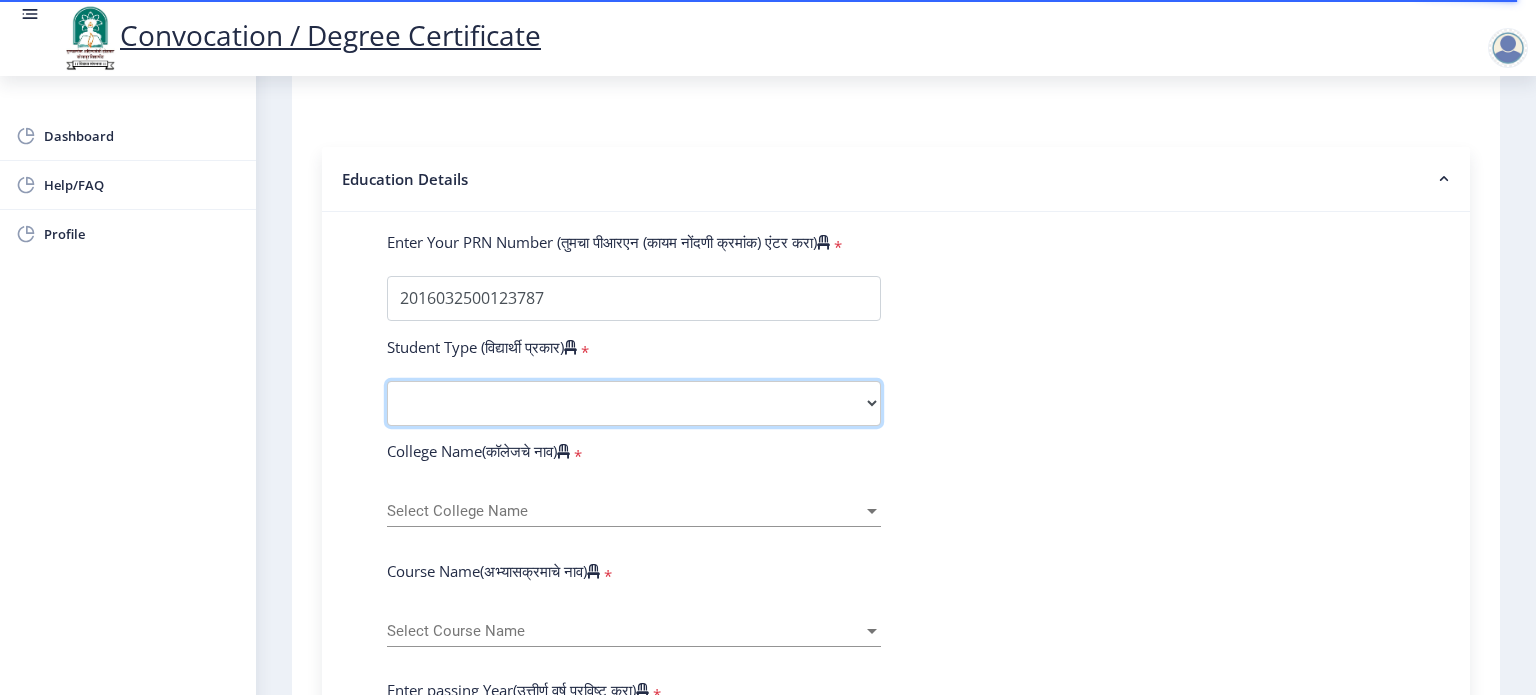 click on "Select Student Type Regular External" at bounding box center [634, 403] 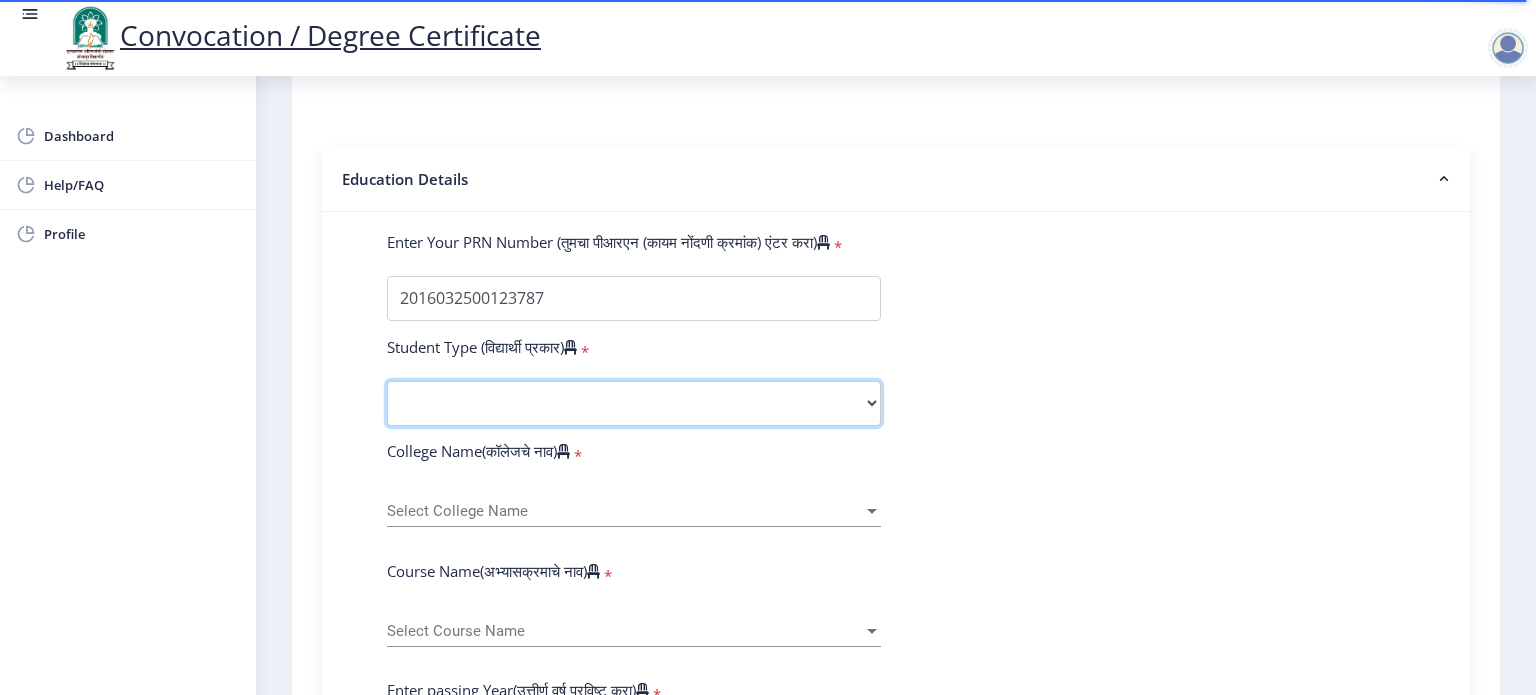 select on "Regular" 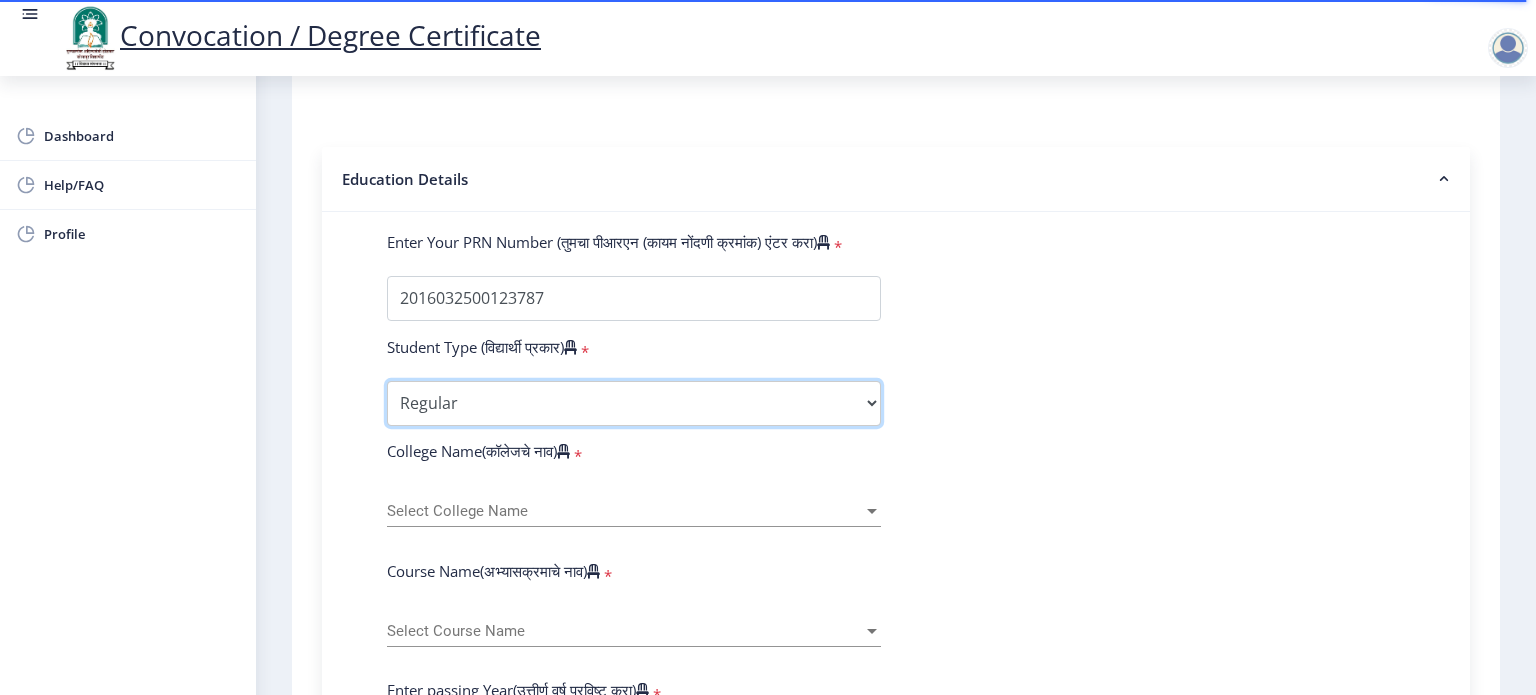 click on "Select Student Type Regular External" at bounding box center (634, 403) 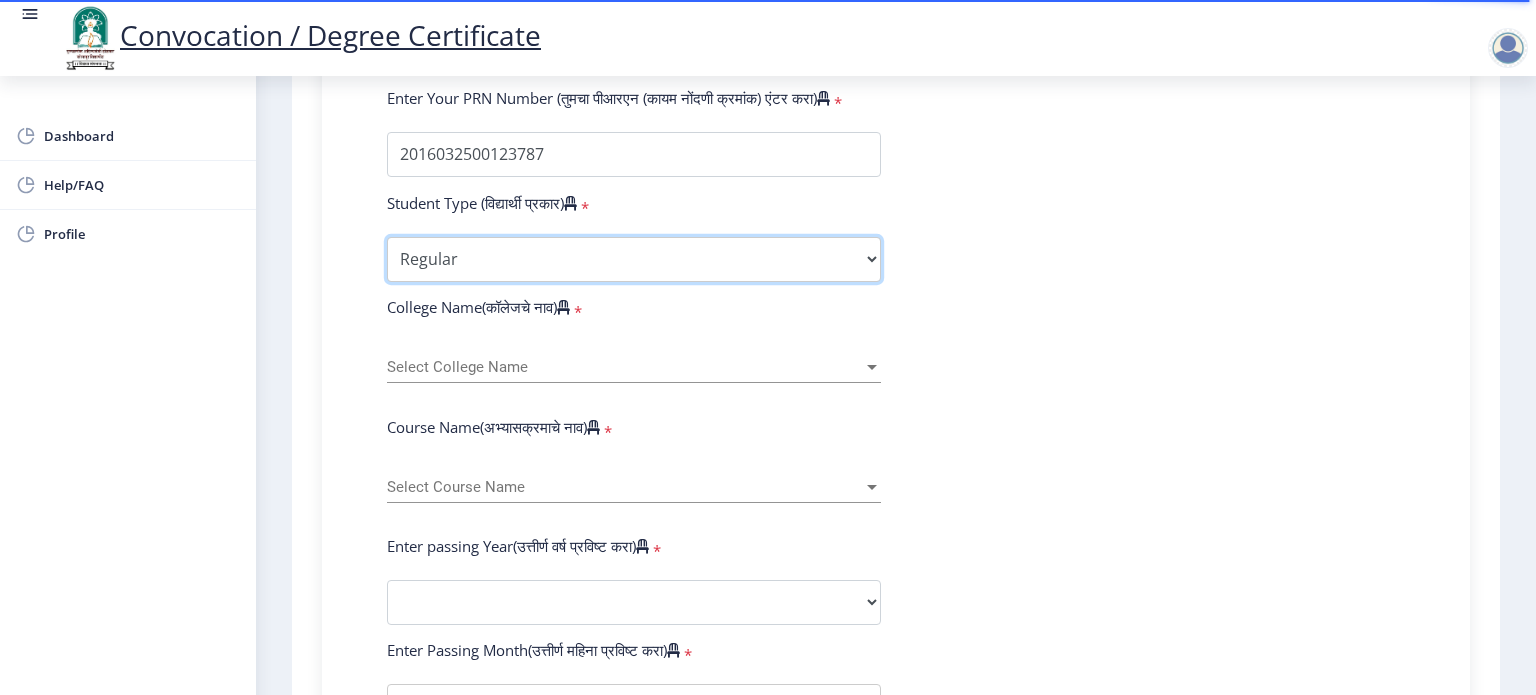 scroll, scrollTop: 600, scrollLeft: 0, axis: vertical 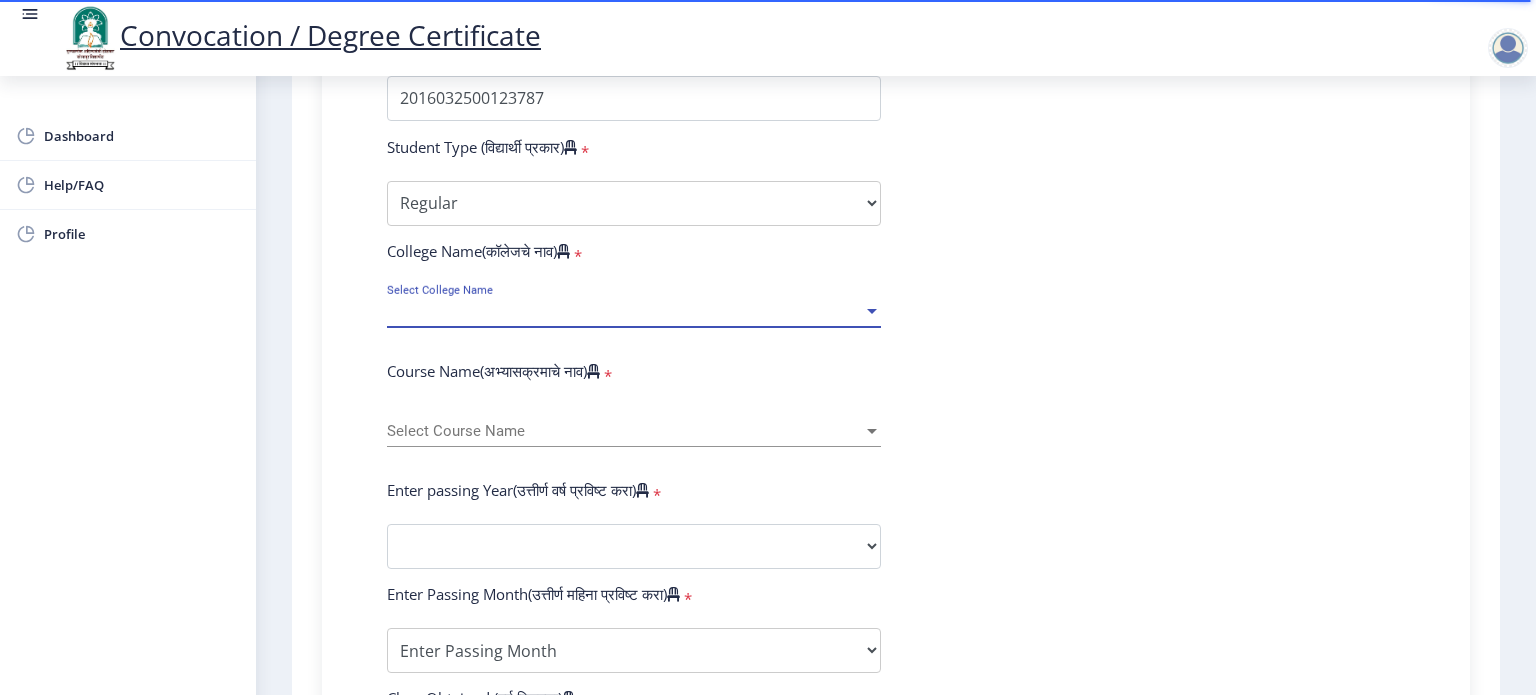 click on "Select College Name" at bounding box center (625, 311) 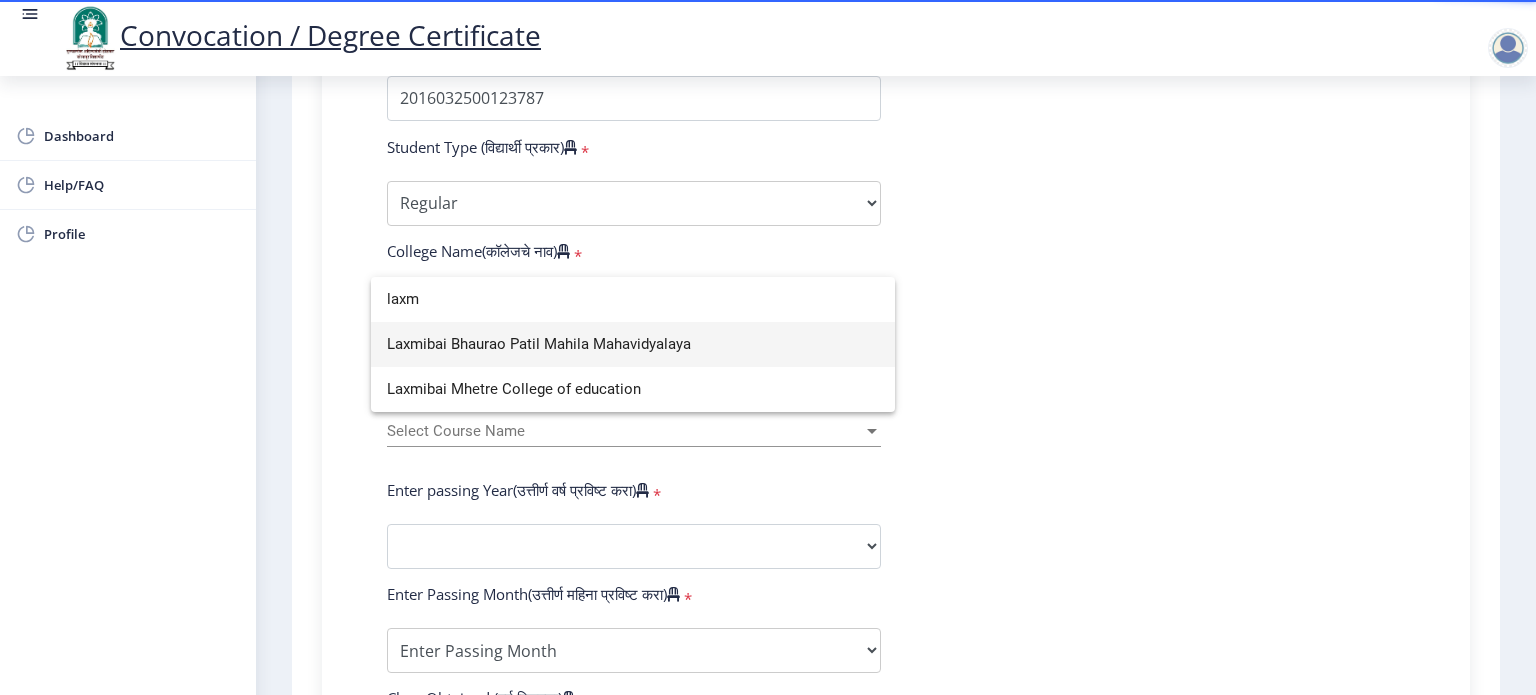 type on "laxm" 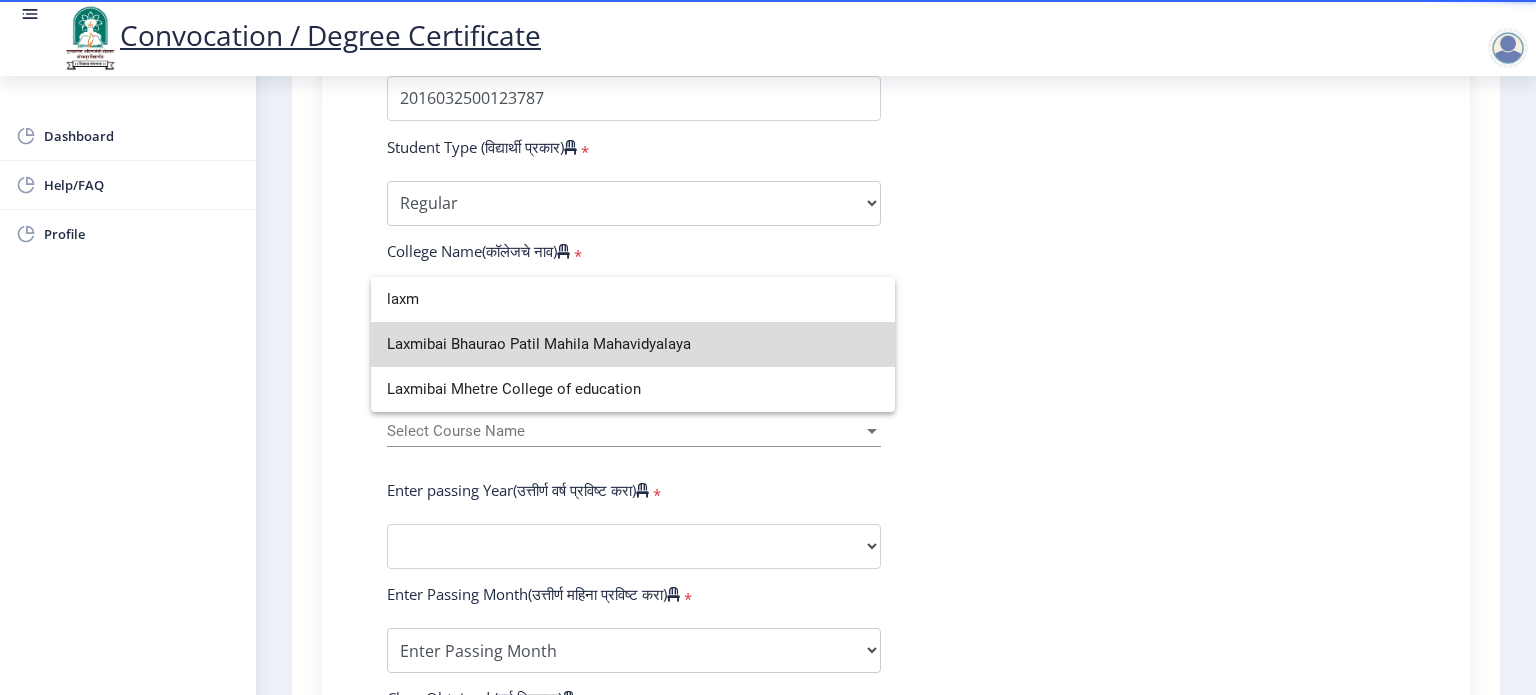 click on "Laxmibai Bhaurao Patil Mahila Mahavidyalaya" at bounding box center [633, 344] 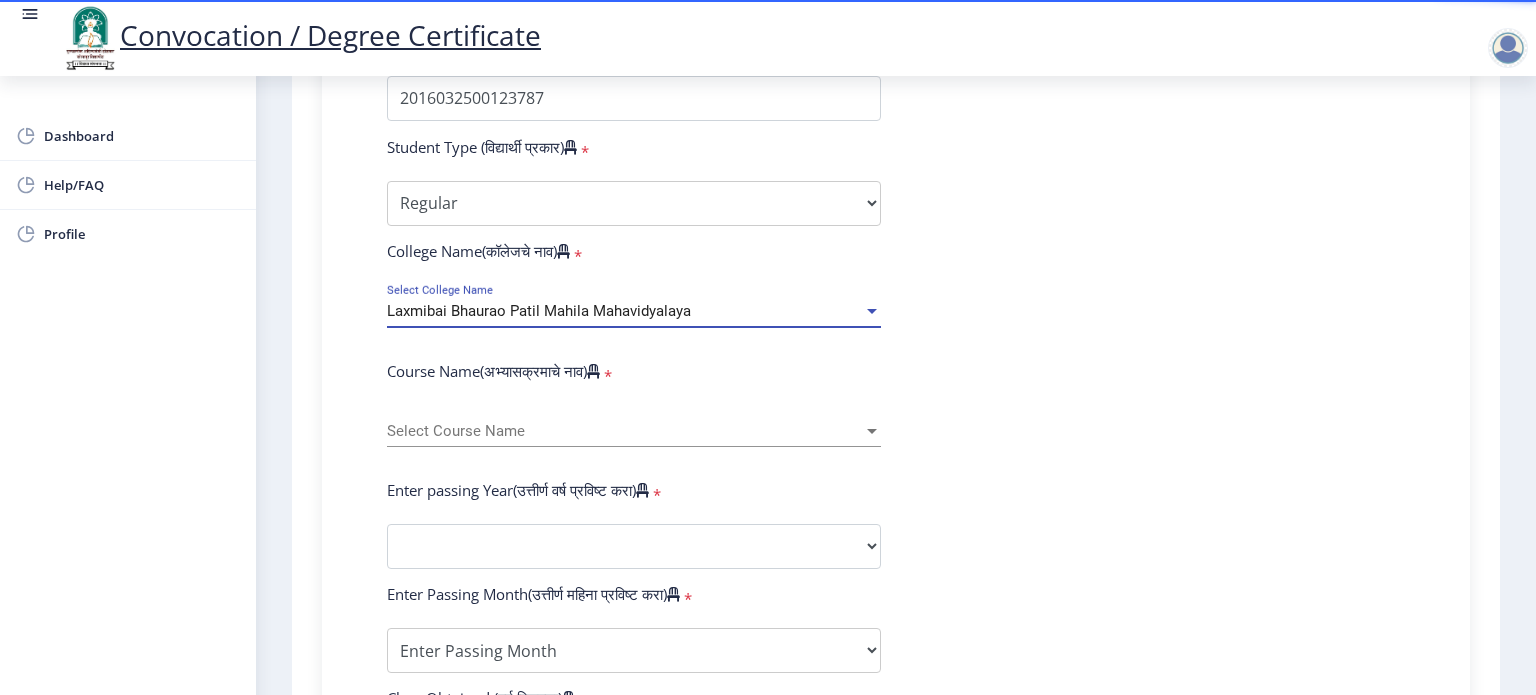 click on "Laxmibai Bhaurao Patil Mahila Mahavidyalaya" at bounding box center [625, 311] 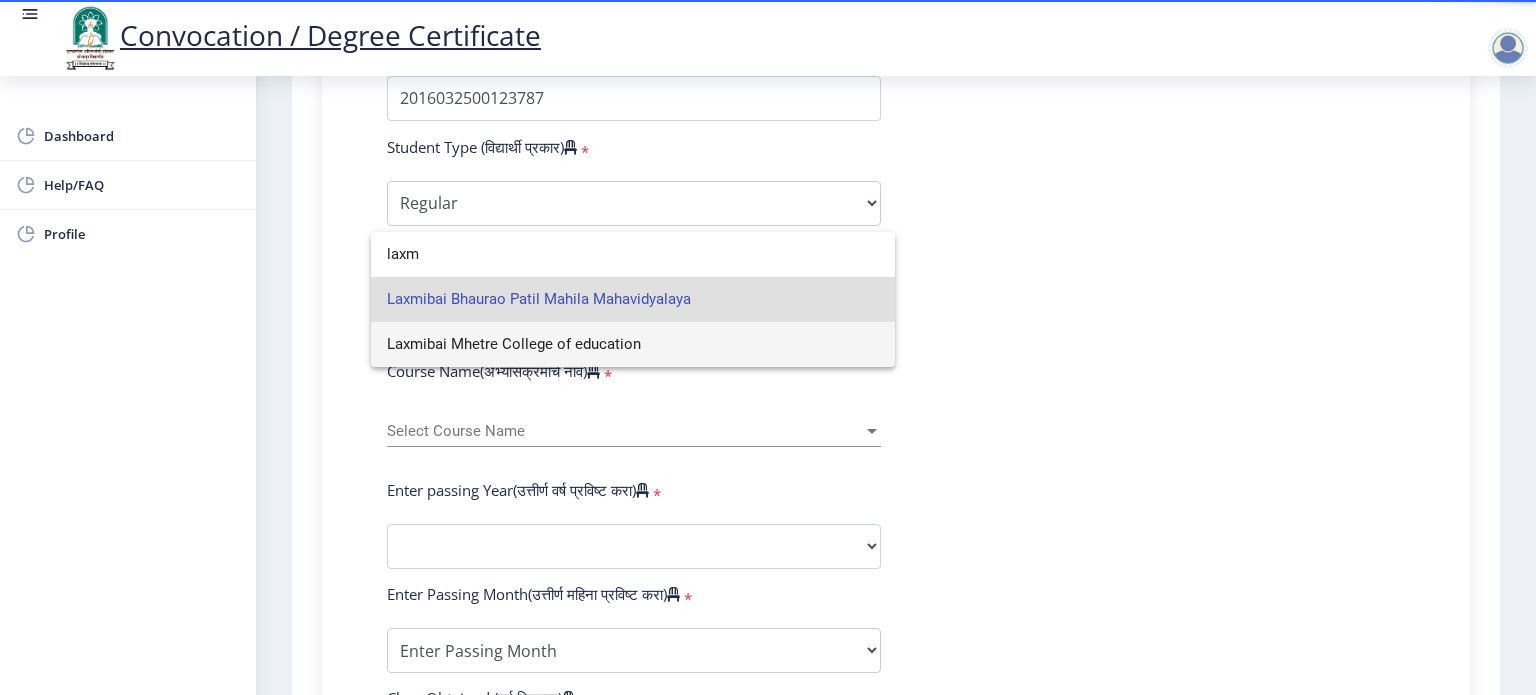 click on "Laxmibai Mhetre College of education" at bounding box center (633, 344) 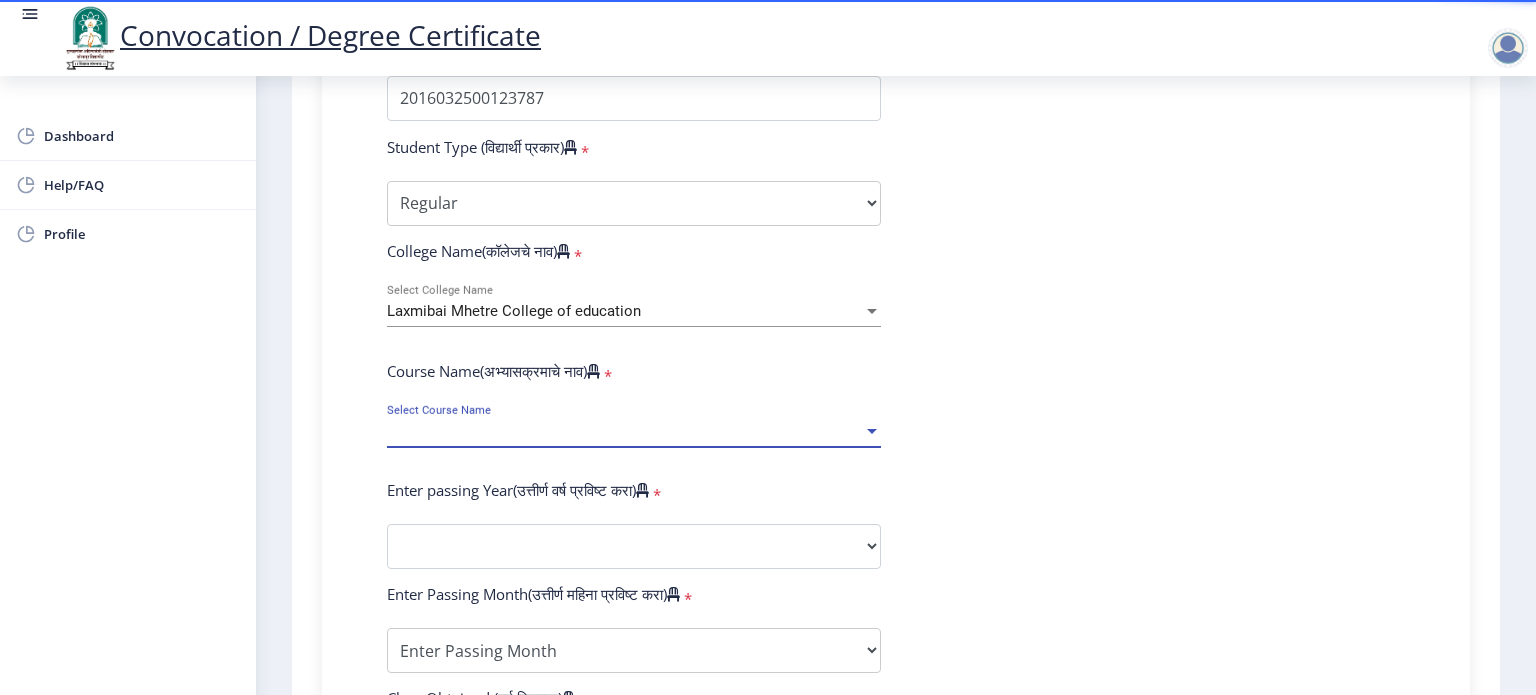 click on "Select Course Name" at bounding box center (625, 431) 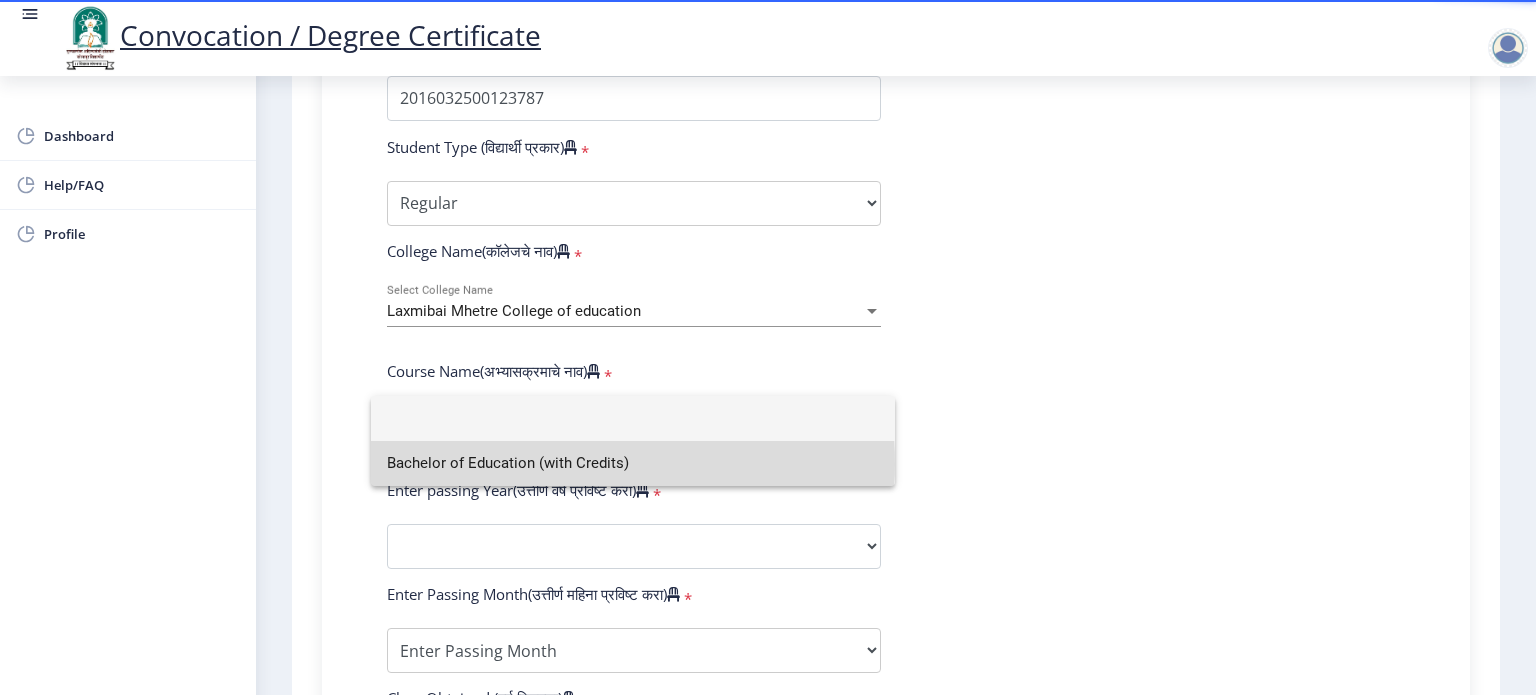 click on "Bachelor of Education (with Credits)" at bounding box center [633, 463] 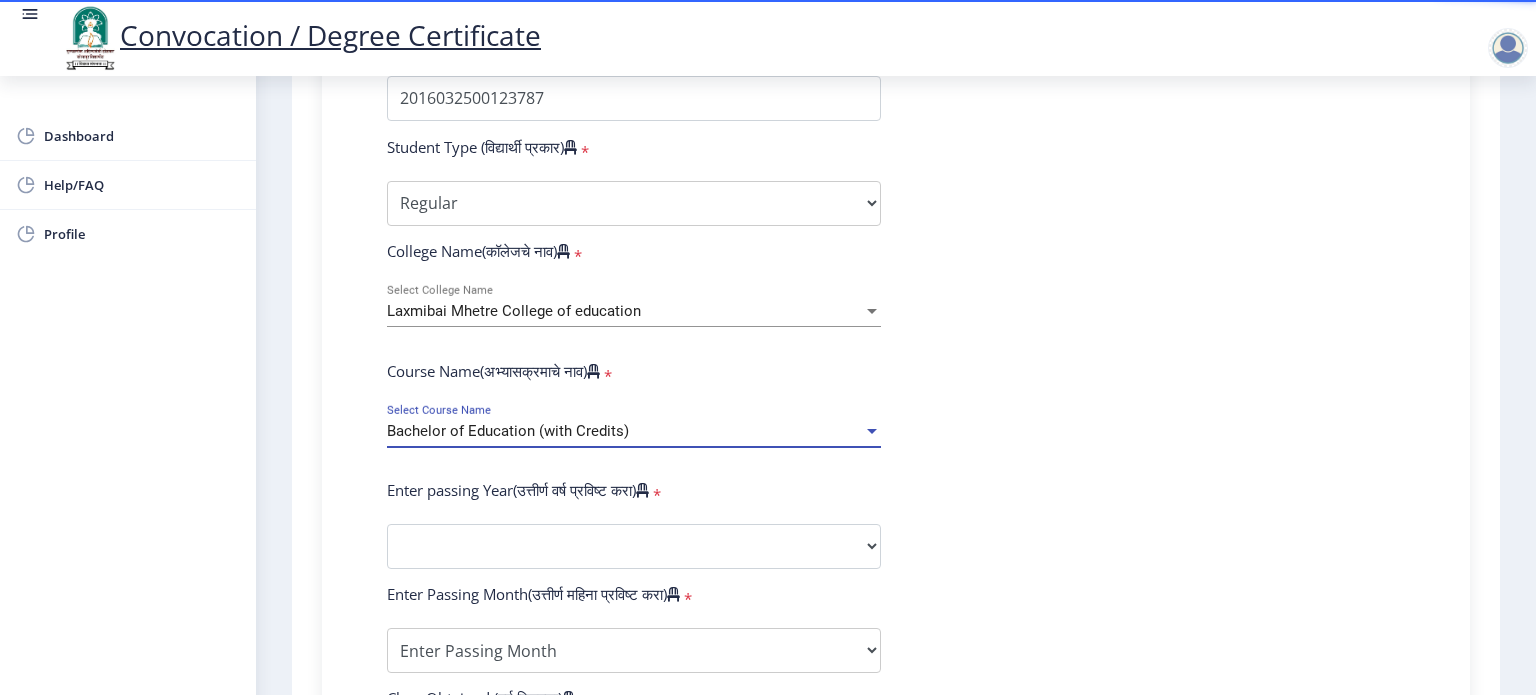 scroll, scrollTop: 700, scrollLeft: 0, axis: vertical 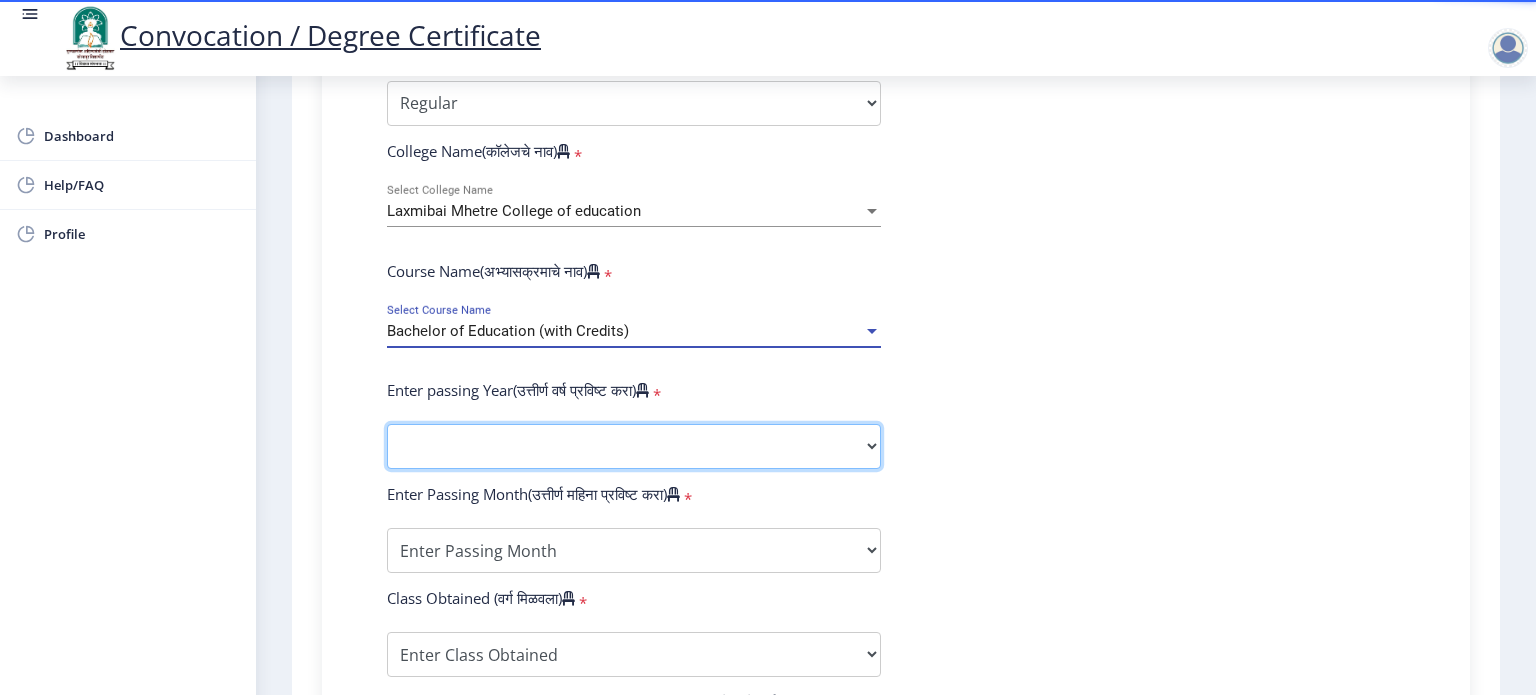 click on "2025   2024   2023   2022   2021   2020   2019   2018   2017   2016   2015   2014   2013   2012   2011   2010   2009   2008   2007   2006   2005   2004   2003   2002   2001   2000   1999   1998   1997   1996   1995   1994   1993   1992   1991   1990   1989   1988   1987   1986   1985   1984   1983   1982   1981   1980   1979   1978   1977   1976" 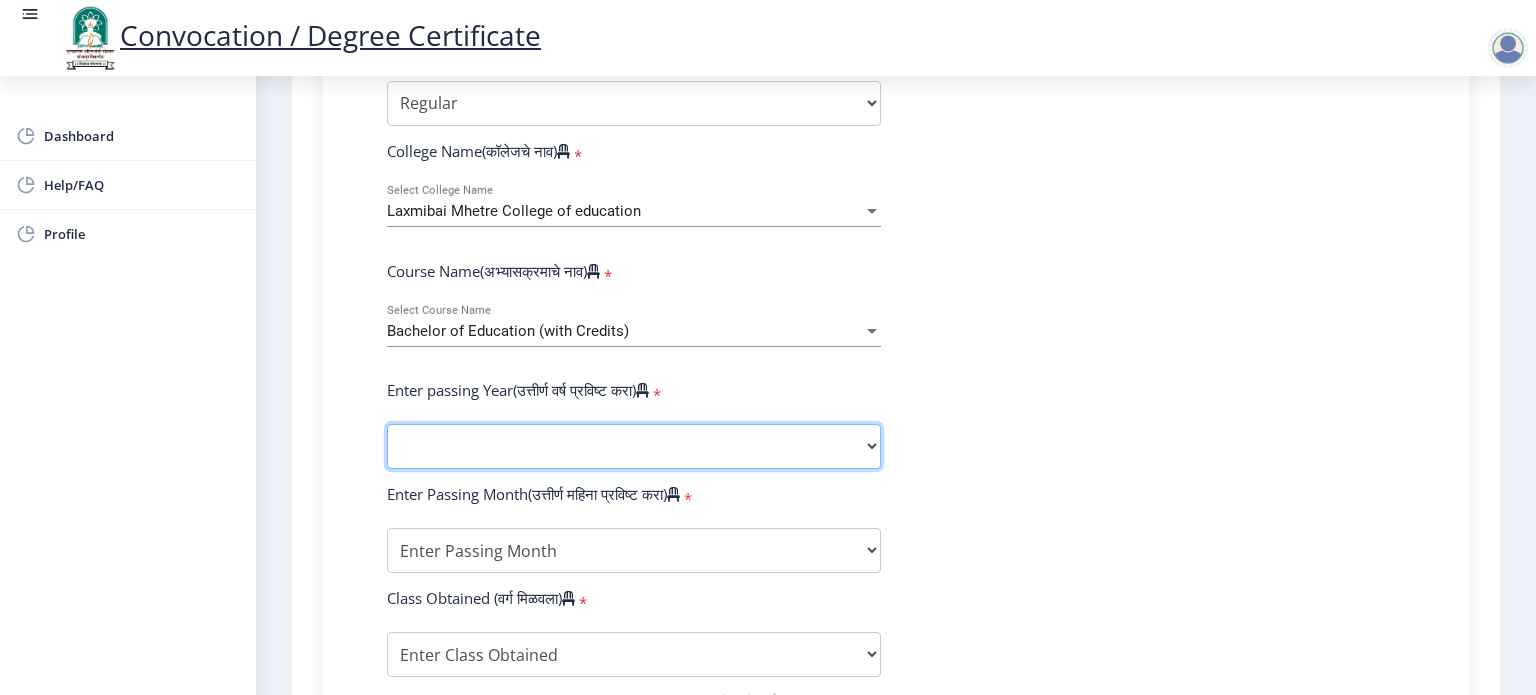 select on "2020" 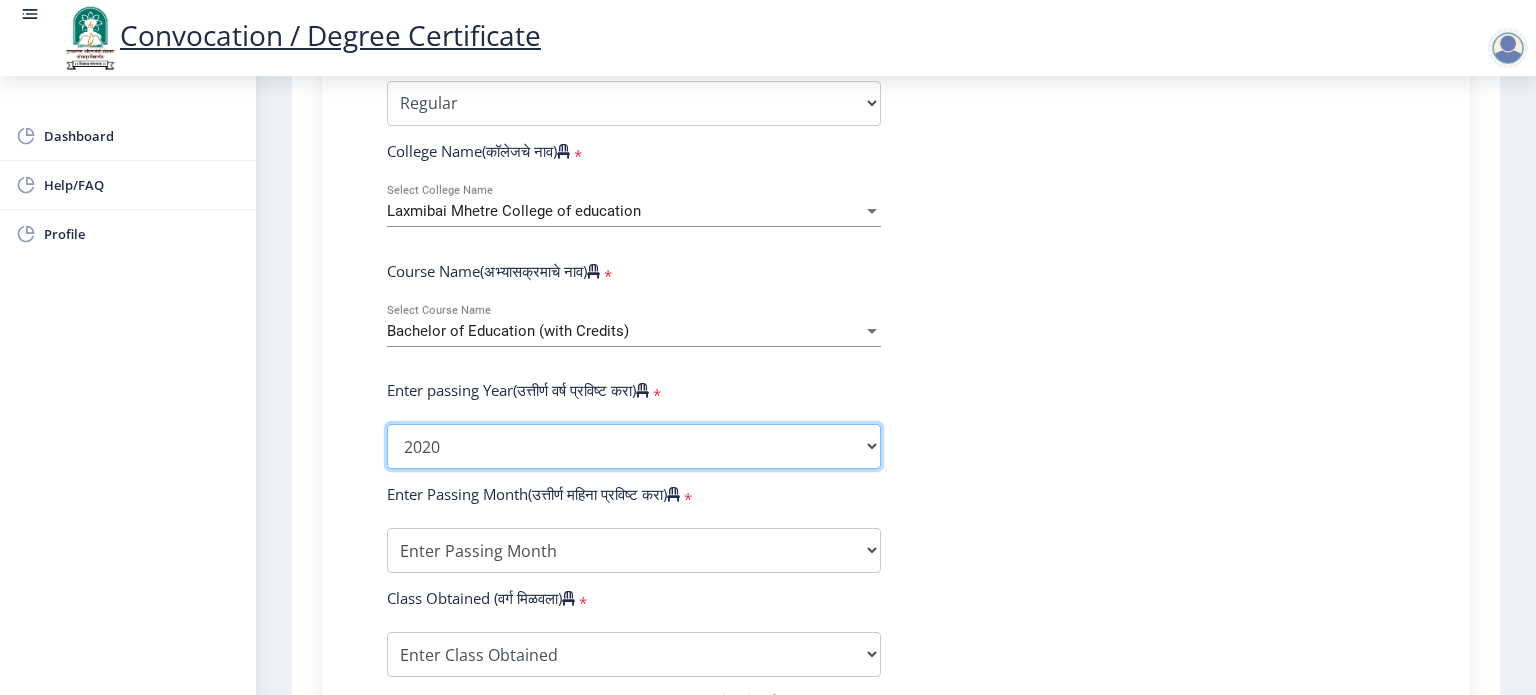 click on "2025   2024   2023   2022   2021   2020   2019   2018   2017   2016   2015   2014   2013   2012   2011   2010   2009   2008   2007   2006   2005   2004   2003   2002   2001   2000   1999   1998   1997   1996   1995   1994   1993   1992   1991   1990   1989   1988   1987   1986   1985   1984   1983   1982   1981   1980   1979   1978   1977   1976" 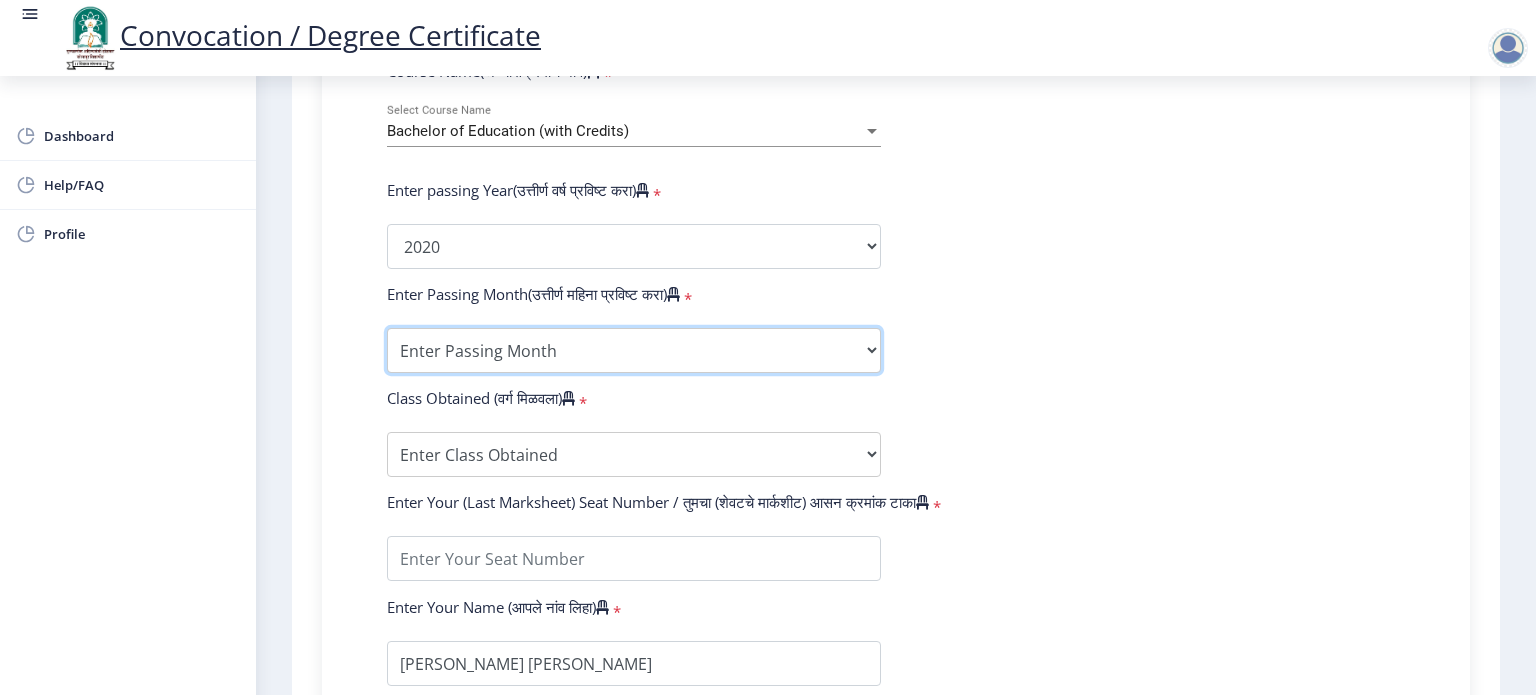 click on "Enter Passing Month March April May October November December" at bounding box center [634, 350] 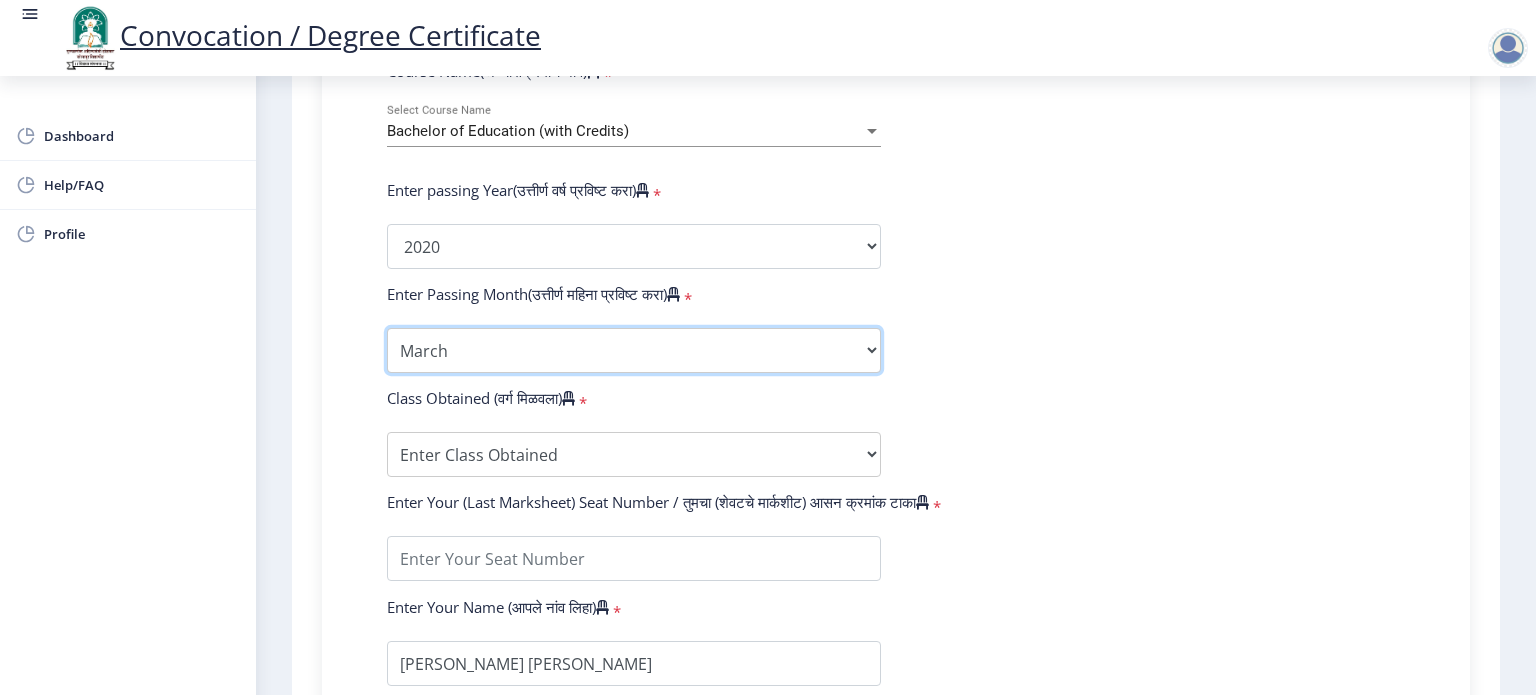 click on "Enter Passing Month March April May October November December" at bounding box center (634, 350) 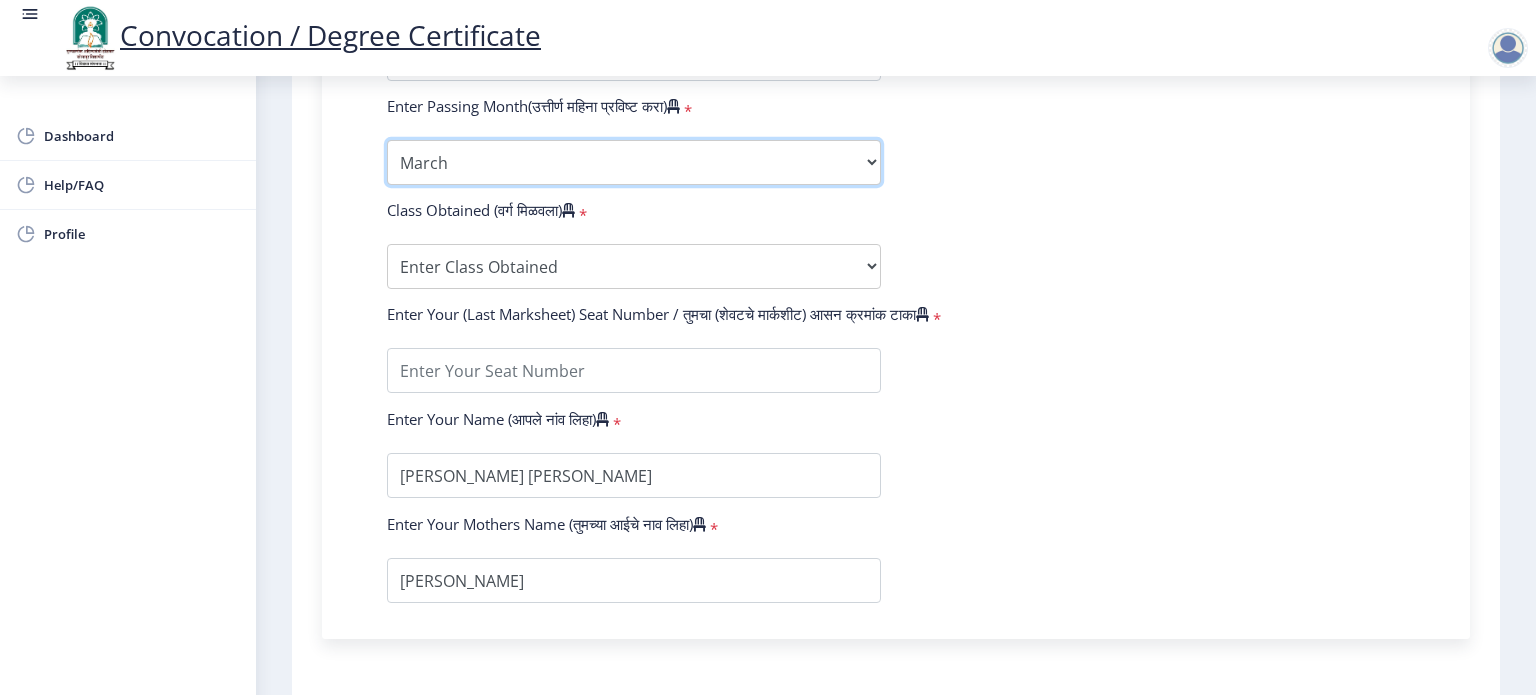 scroll, scrollTop: 1100, scrollLeft: 0, axis: vertical 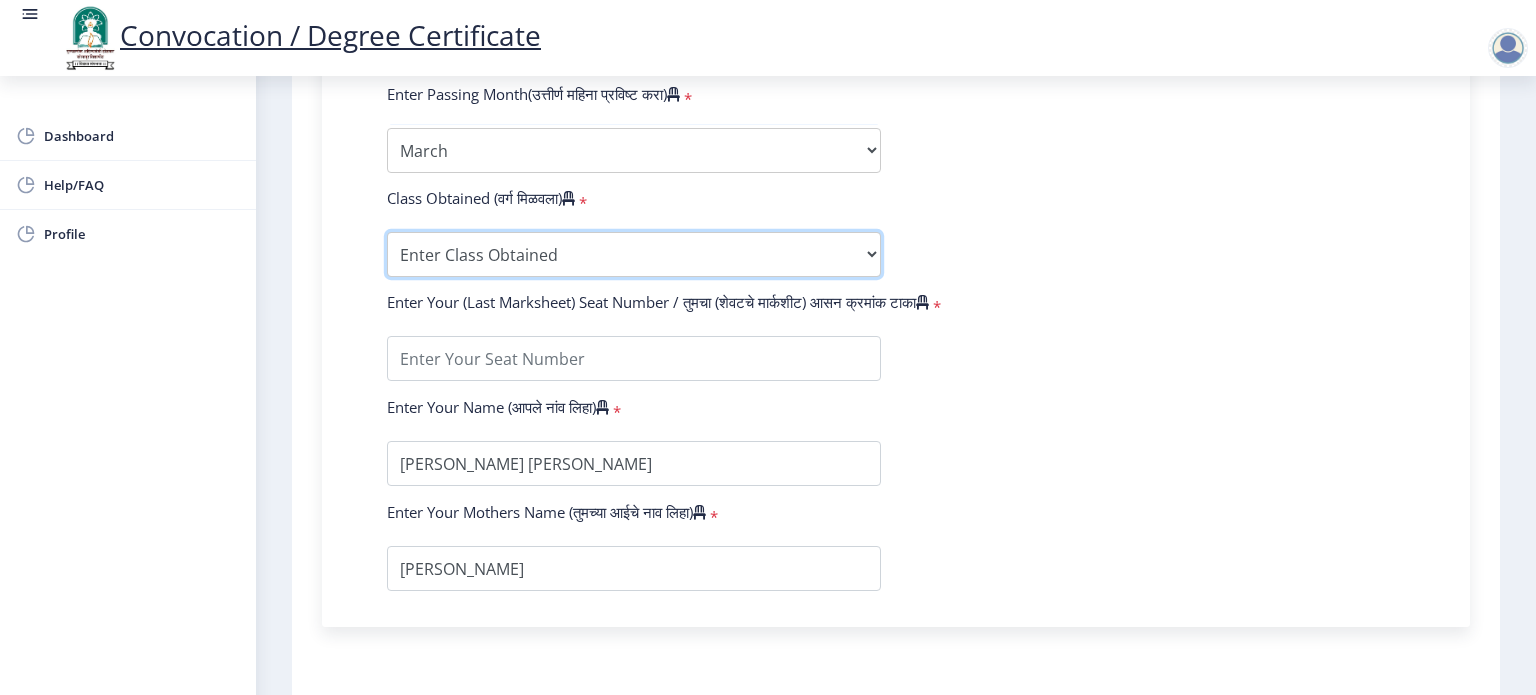 click on "Enter Class Obtained FIRST CLASS WITH DISTINCTION FIRST CLASS HIGHER SECOND CLASS SECOND CLASS PASS CLASS Grade O Grade A+ Grade A Grade B+ Grade B Grade C+ Grade C Grade D Grade E" at bounding box center (634, 254) 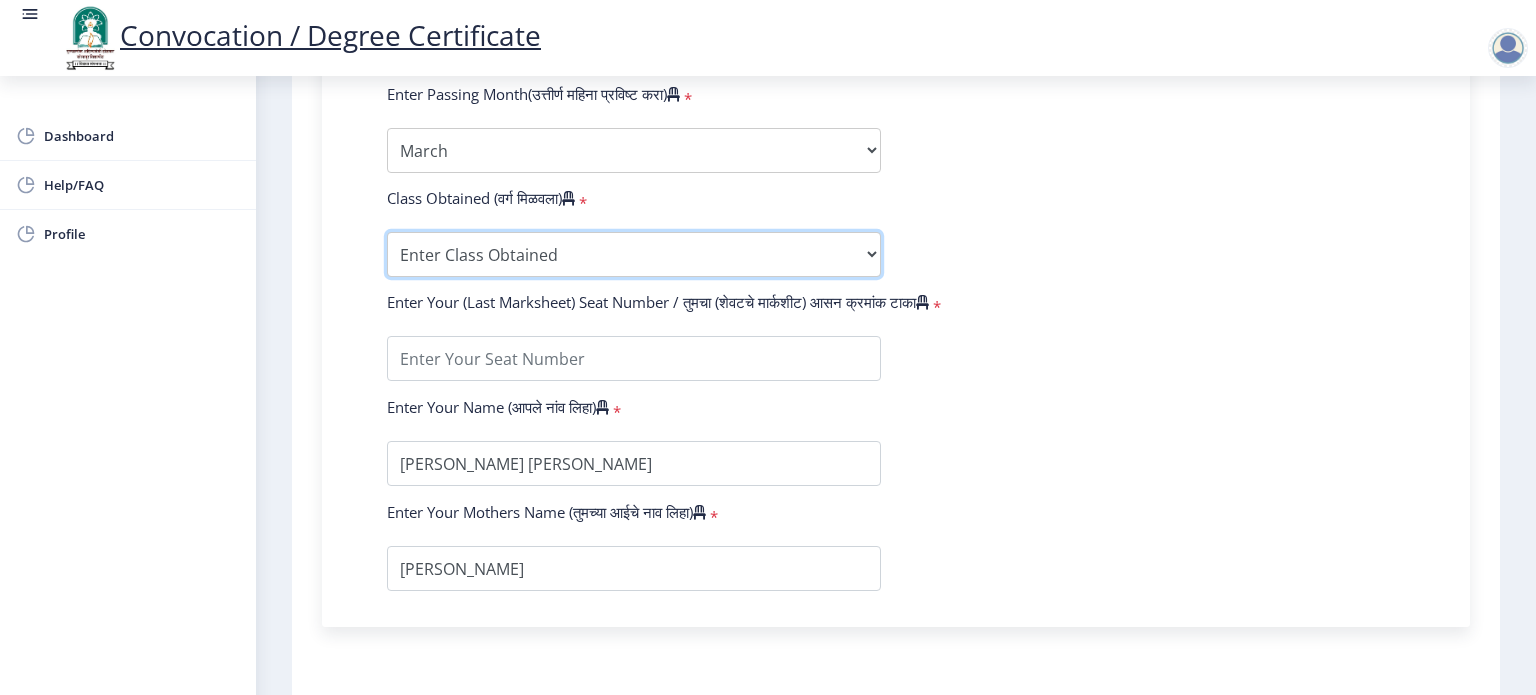 select on "FIRST CLASS" 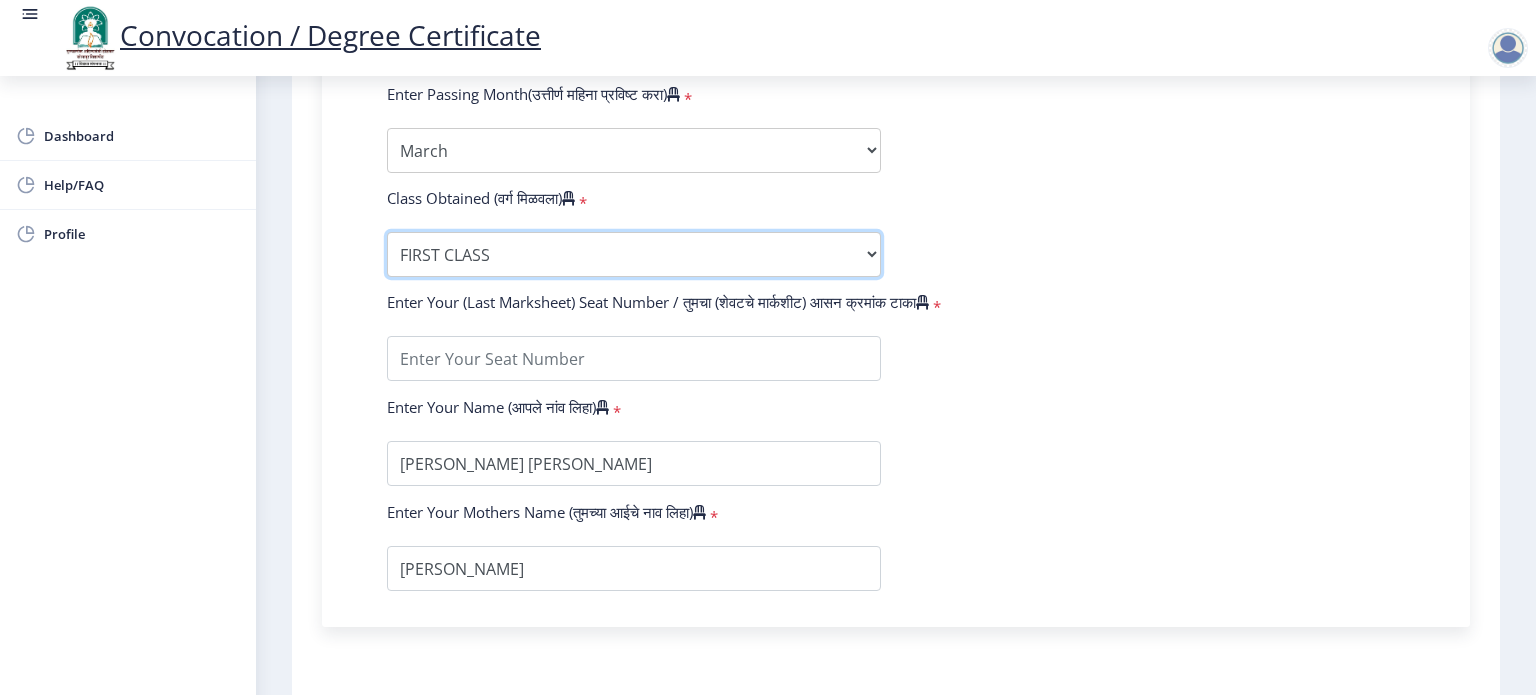 click on "Enter Class Obtained FIRST CLASS WITH DISTINCTION FIRST CLASS HIGHER SECOND CLASS SECOND CLASS PASS CLASS Grade O Grade A+ Grade A Grade B+ Grade B Grade C+ Grade C Grade D Grade E" at bounding box center [634, 254] 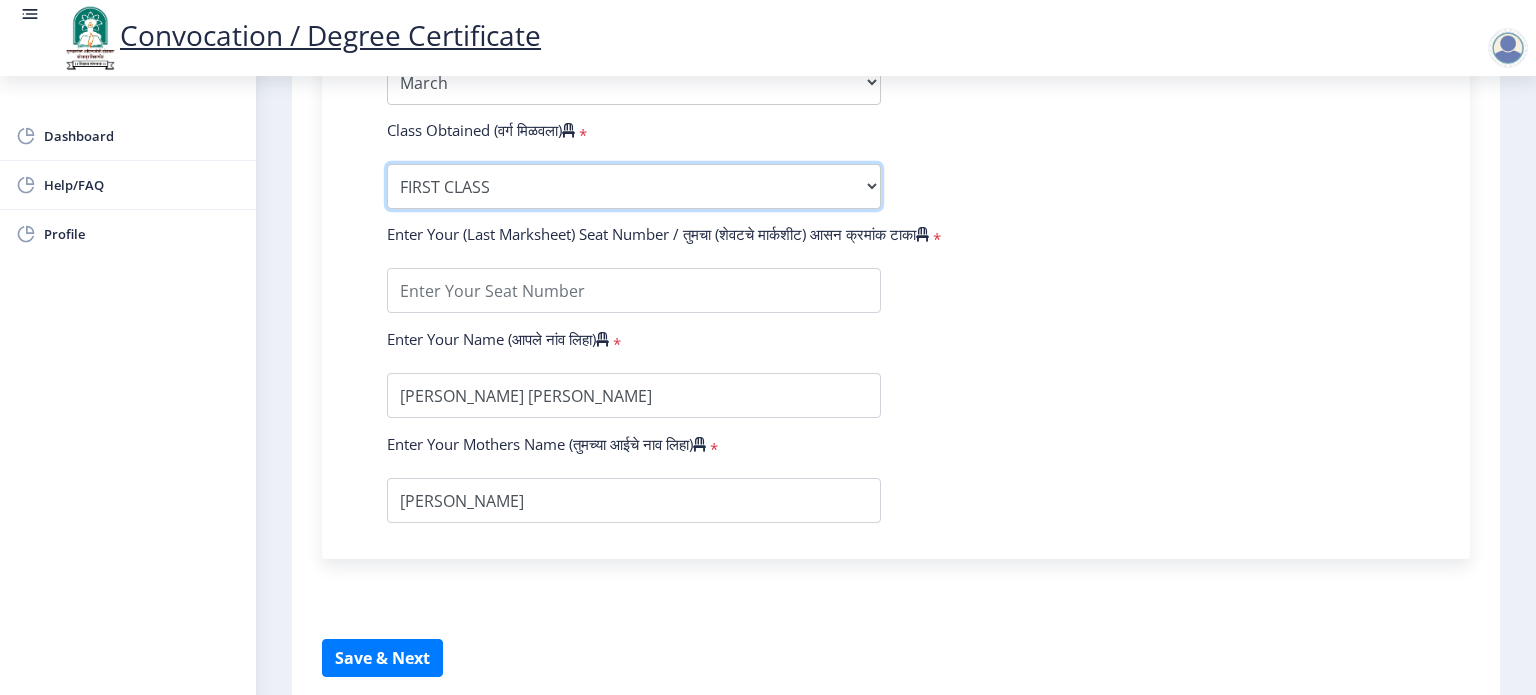 scroll, scrollTop: 1200, scrollLeft: 0, axis: vertical 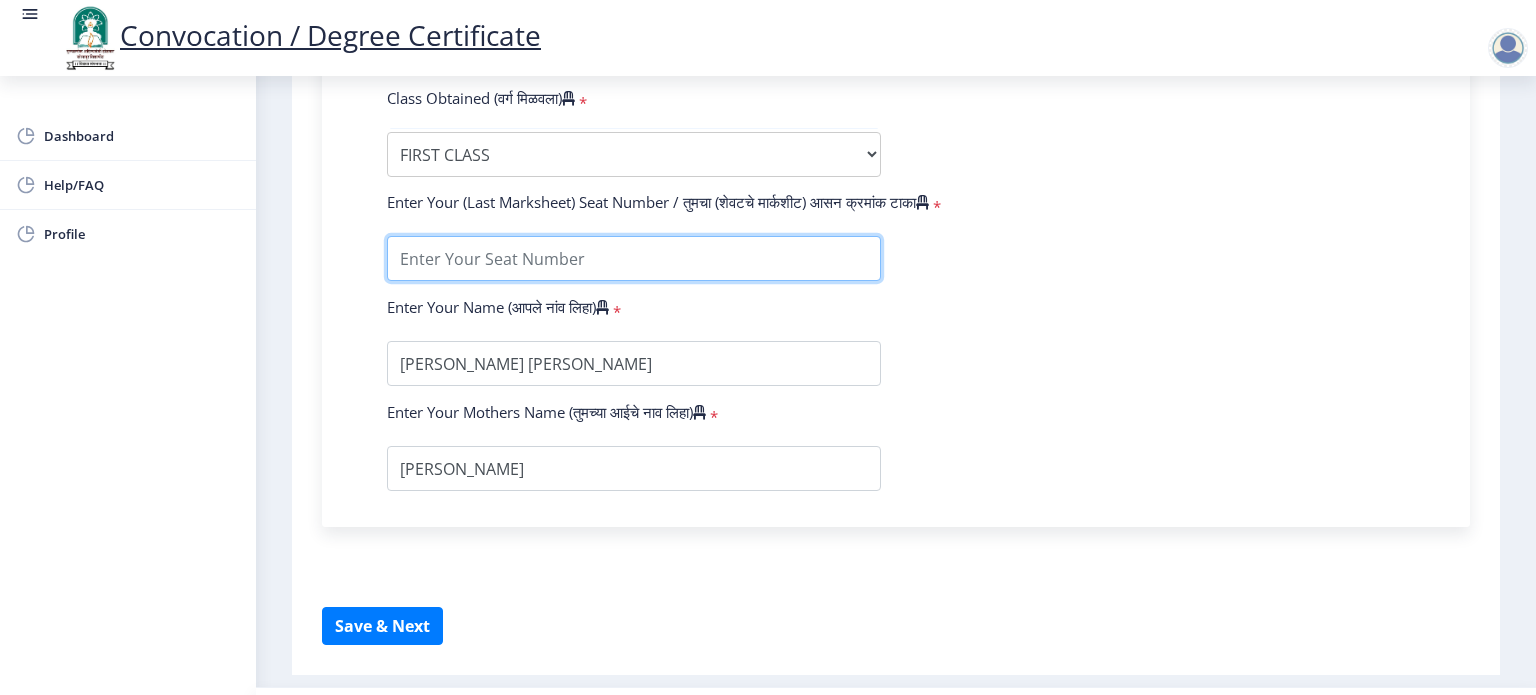click at bounding box center [634, 258] 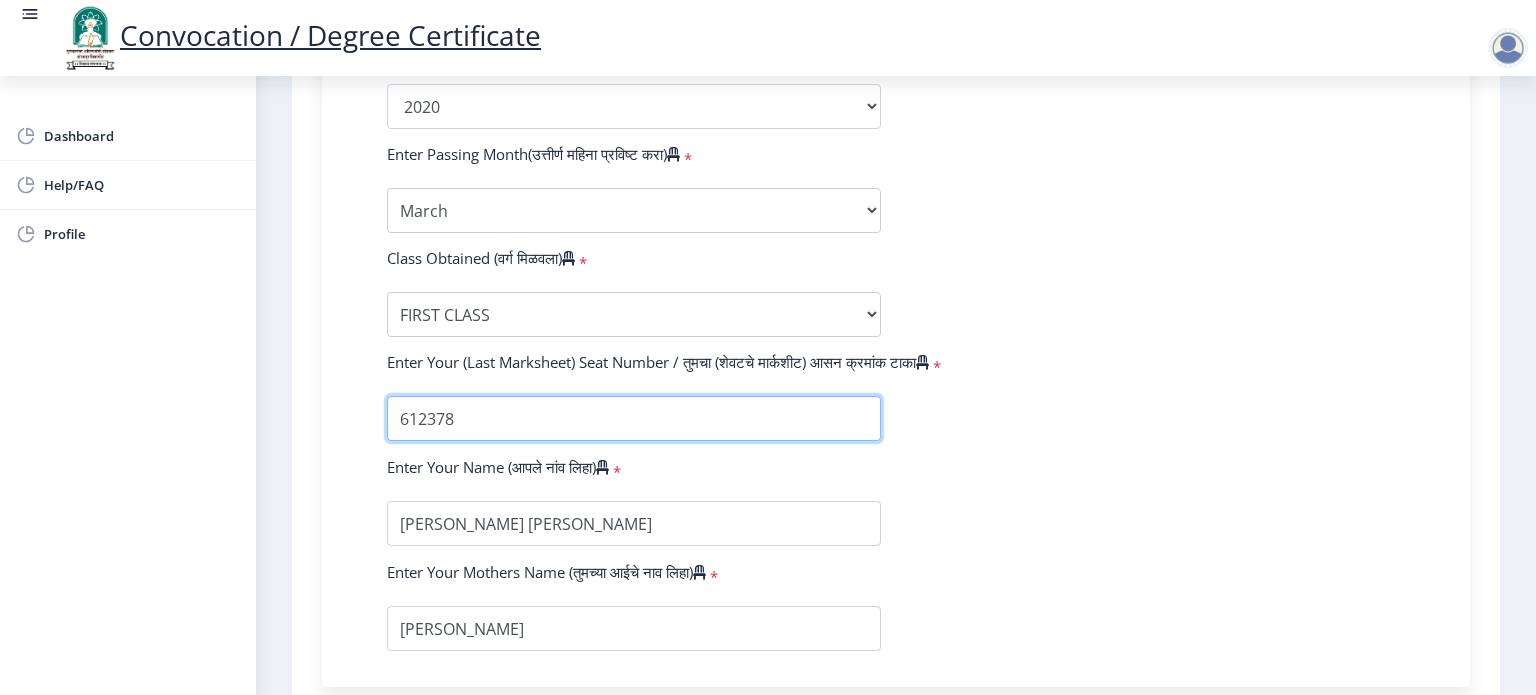 scroll, scrollTop: 1240, scrollLeft: 0, axis: vertical 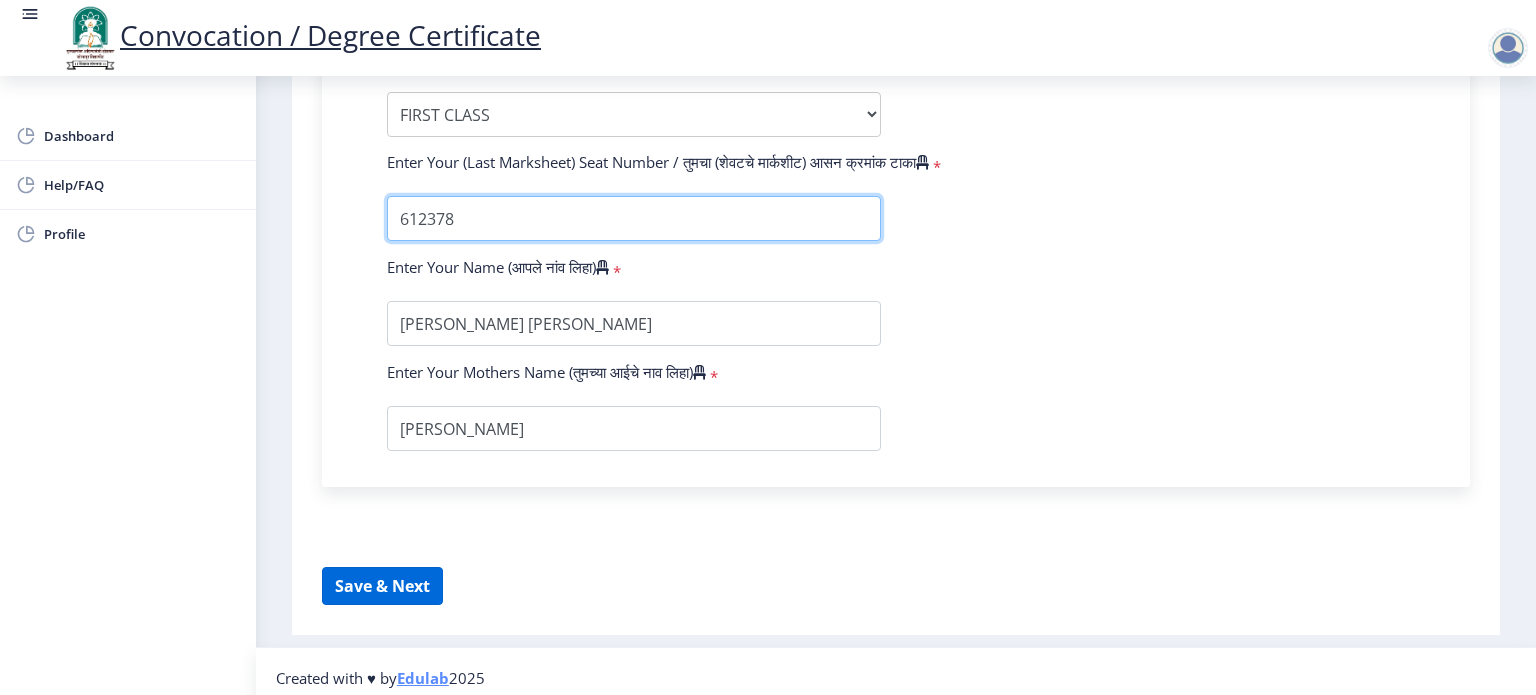 type on "612378" 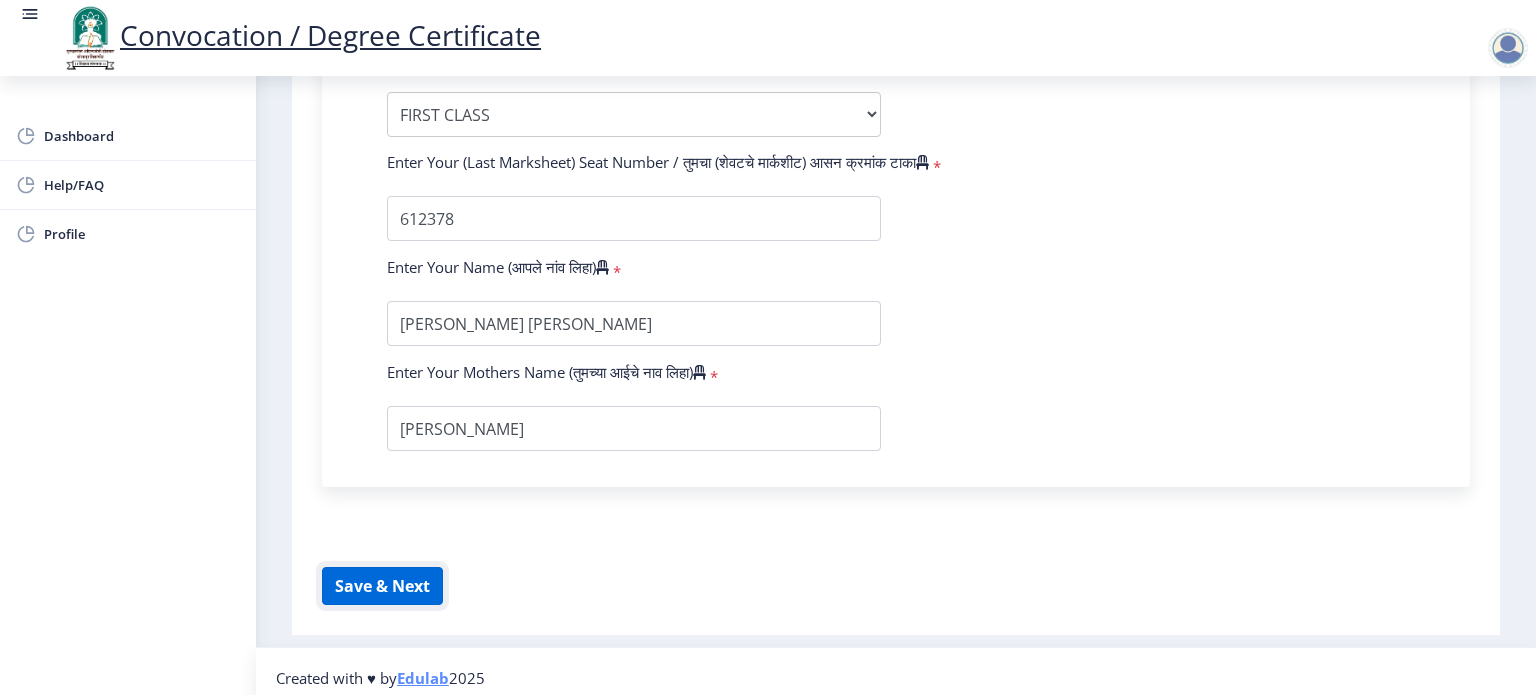 click on "Save & Next" 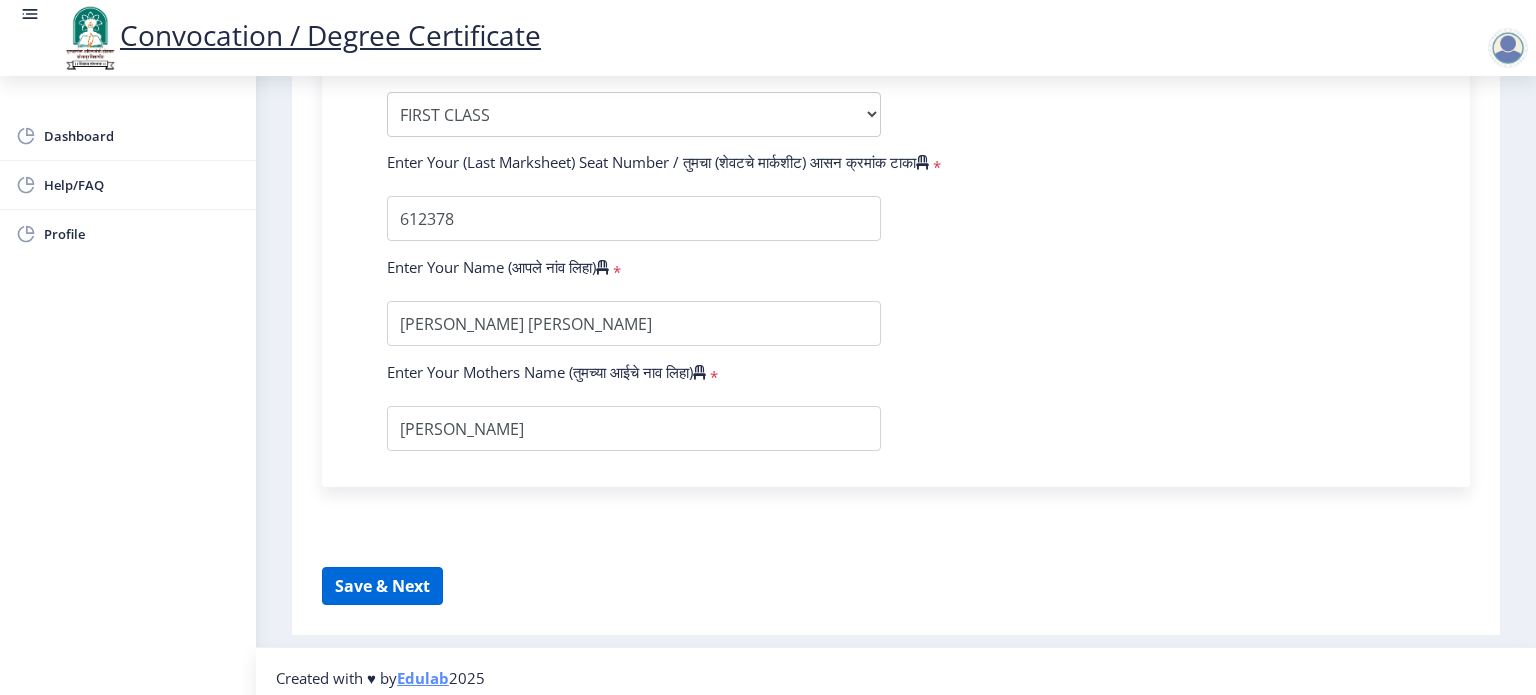 select 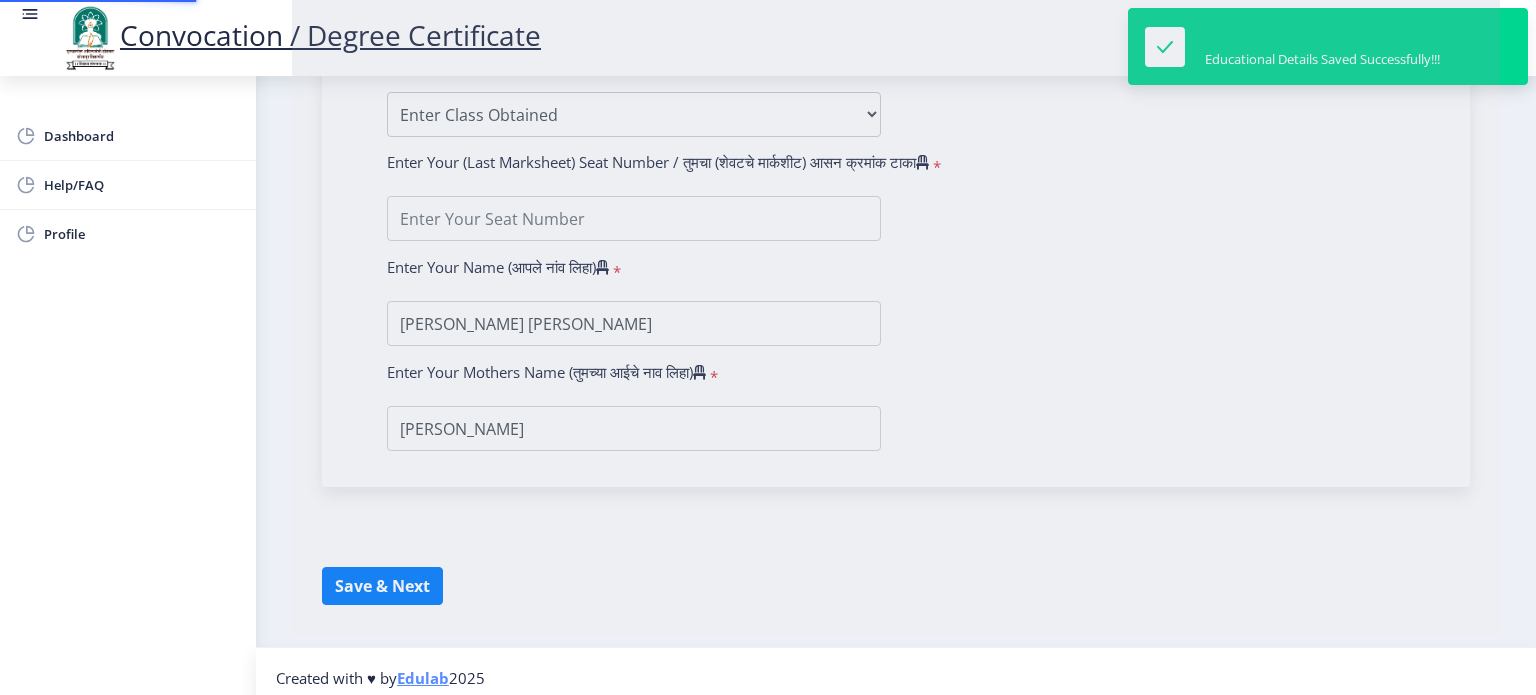 scroll, scrollTop: 0, scrollLeft: 0, axis: both 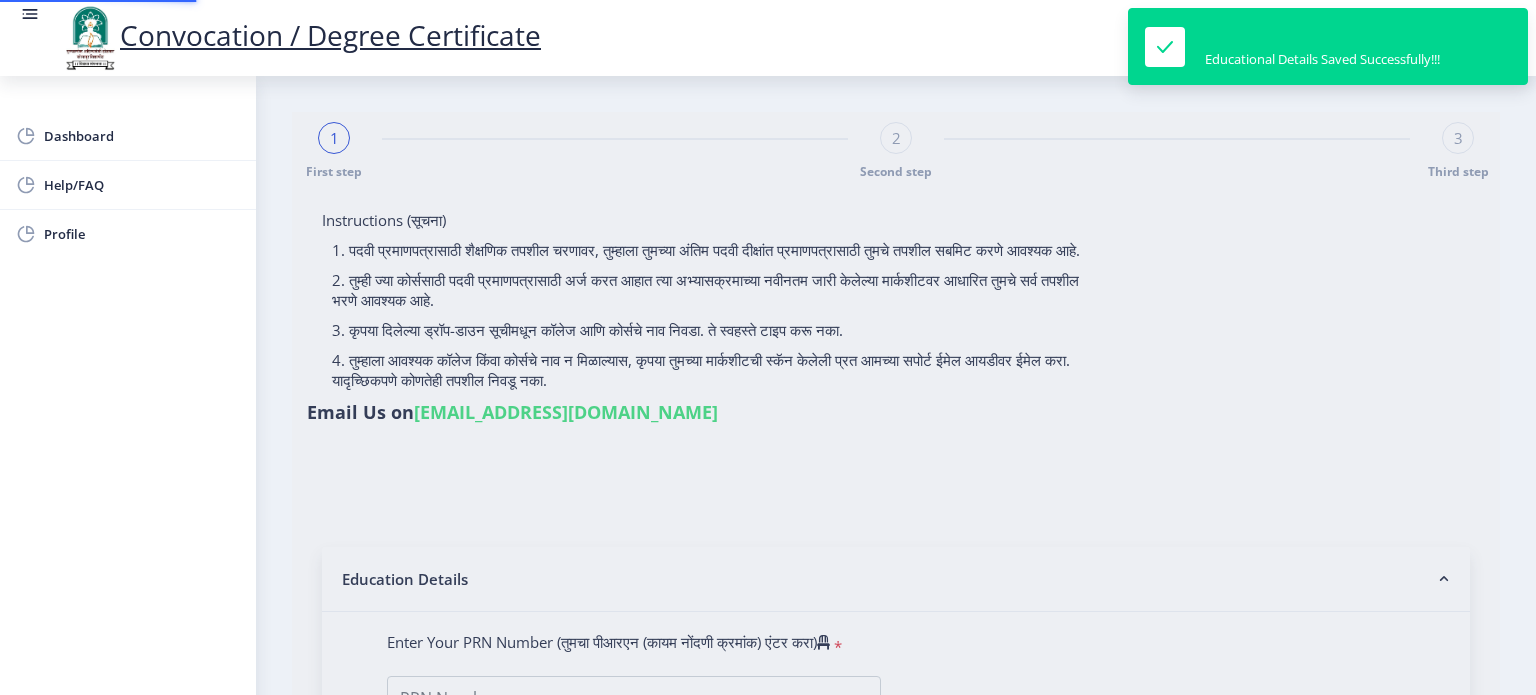 type on "2016032500123787" 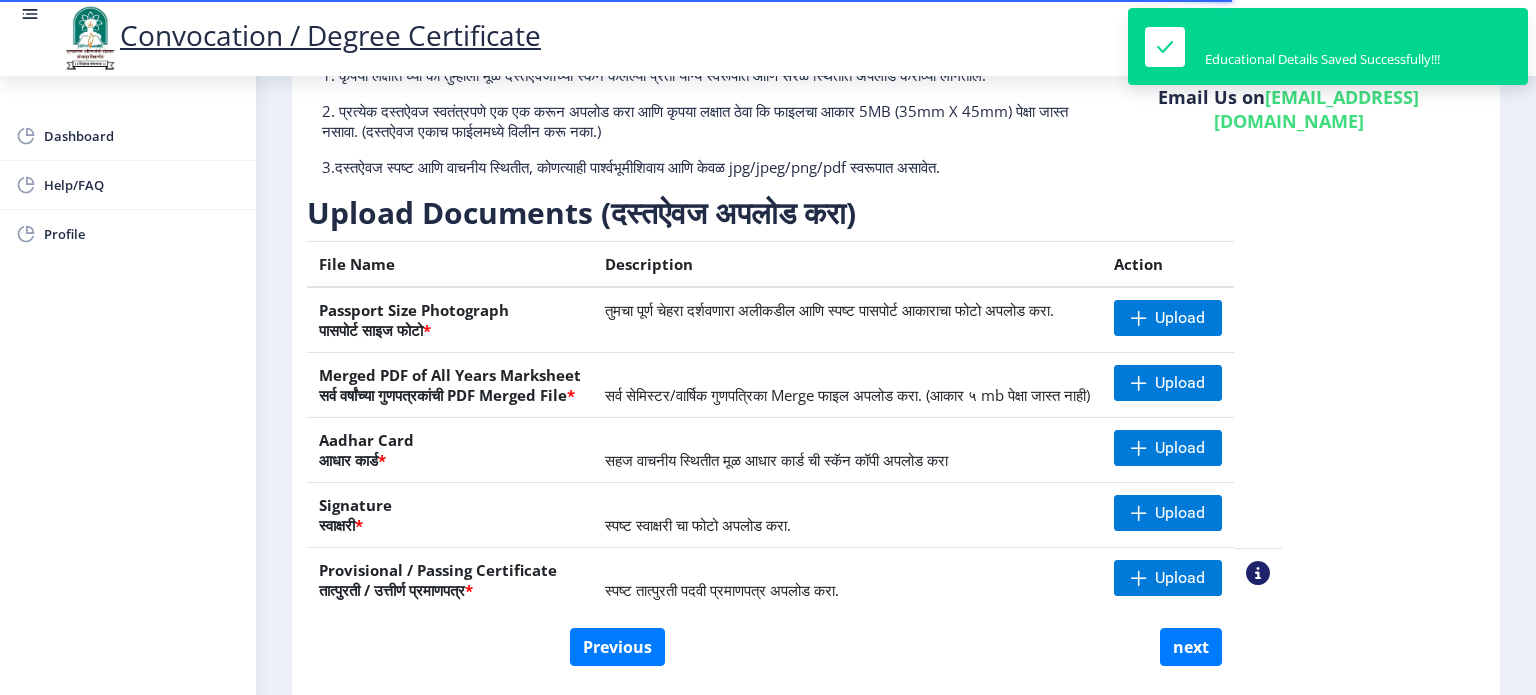 scroll, scrollTop: 252, scrollLeft: 0, axis: vertical 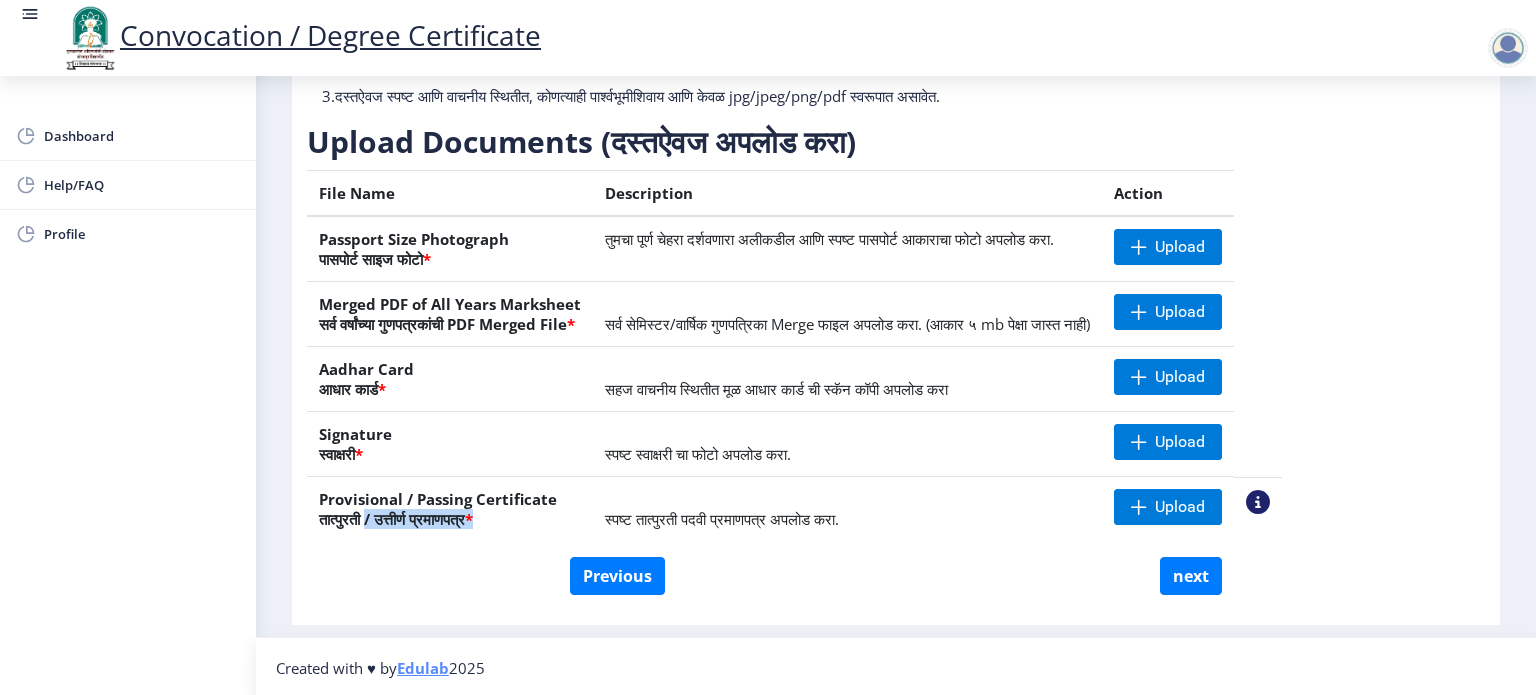 drag, startPoint x: 376, startPoint y: 515, endPoint x: 525, endPoint y: 520, distance: 149.08386 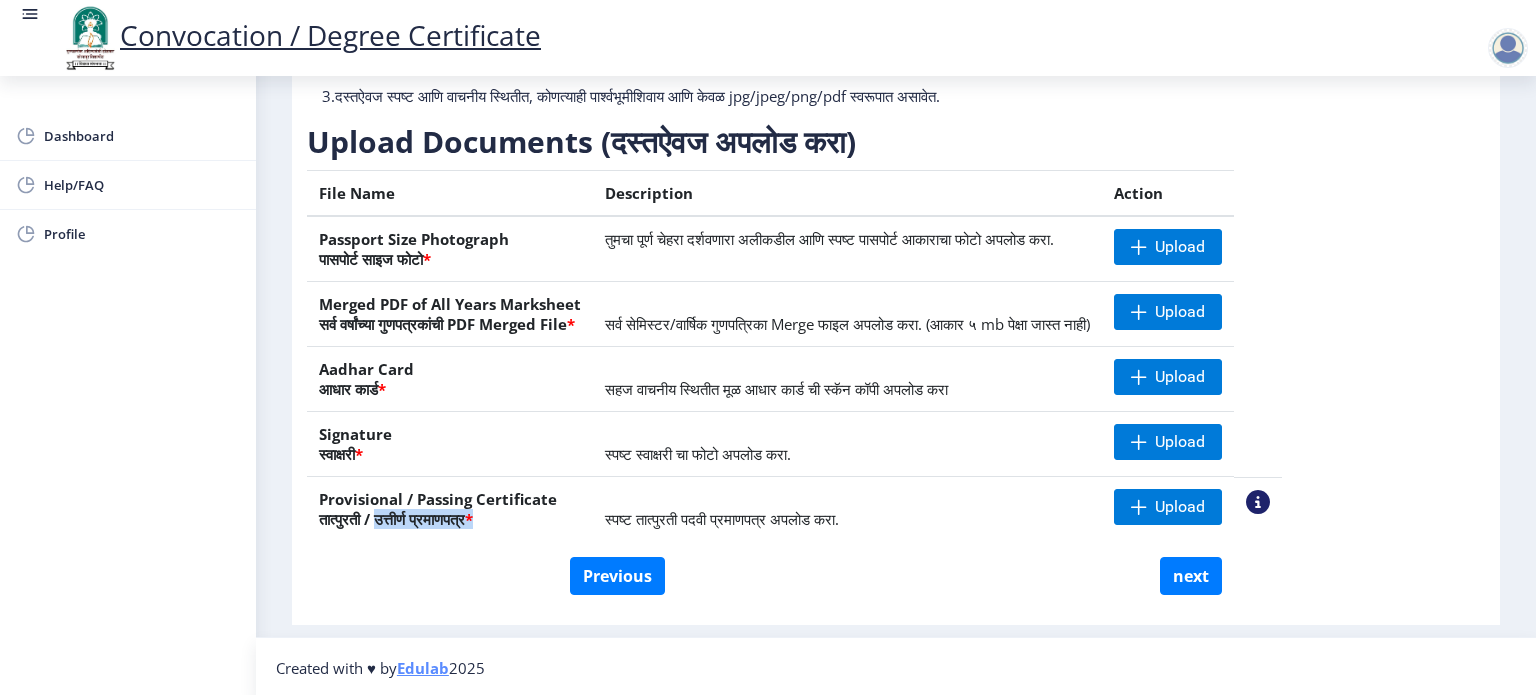 drag, startPoint x: 388, startPoint y: 519, endPoint x: 527, endPoint y: 517, distance: 139.01439 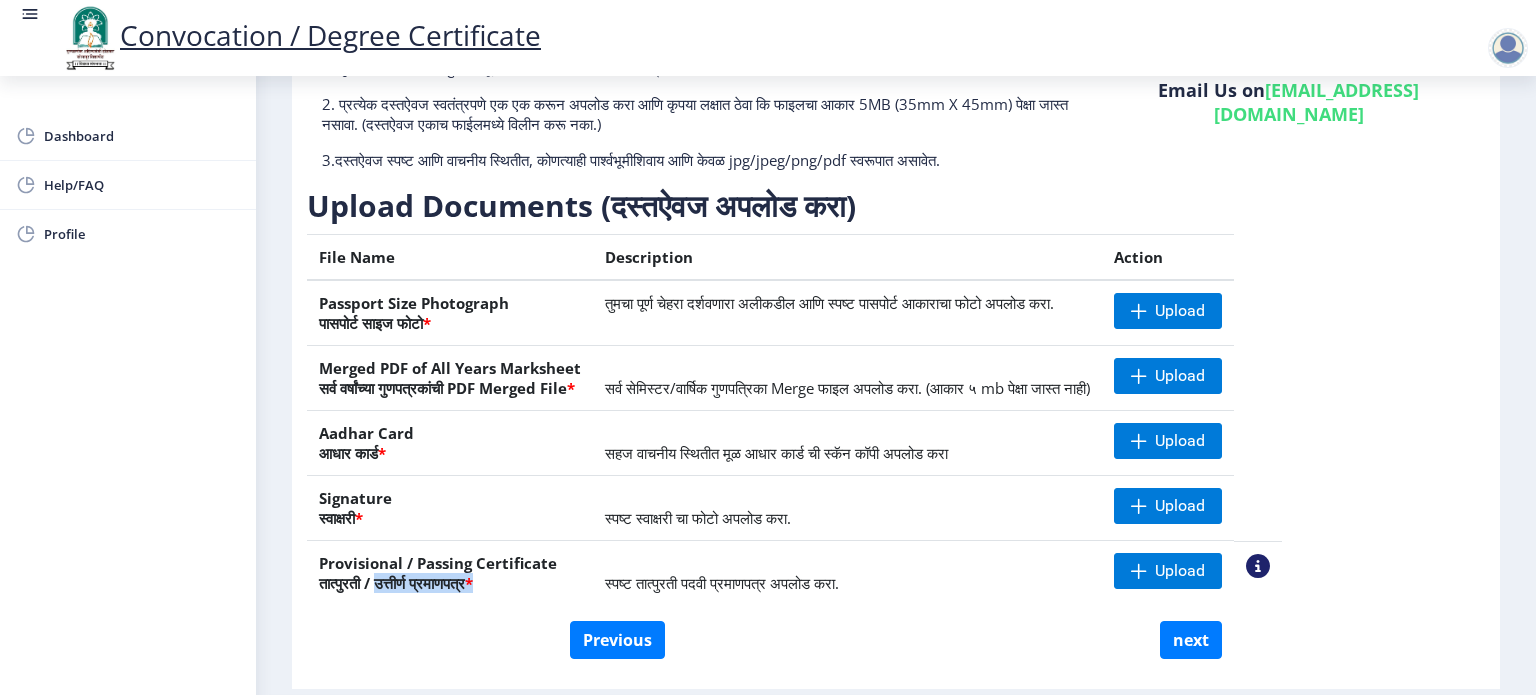 scroll, scrollTop: 200, scrollLeft: 0, axis: vertical 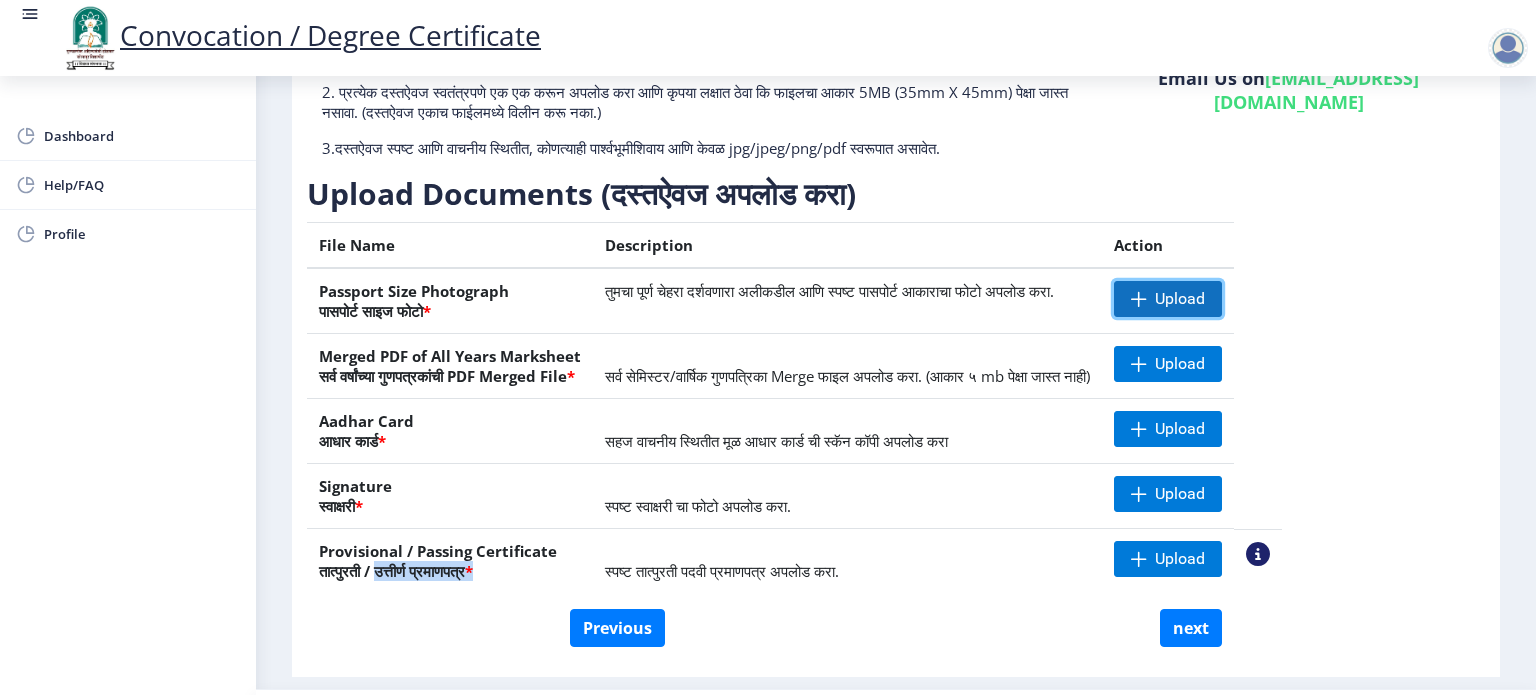 click on "Upload" 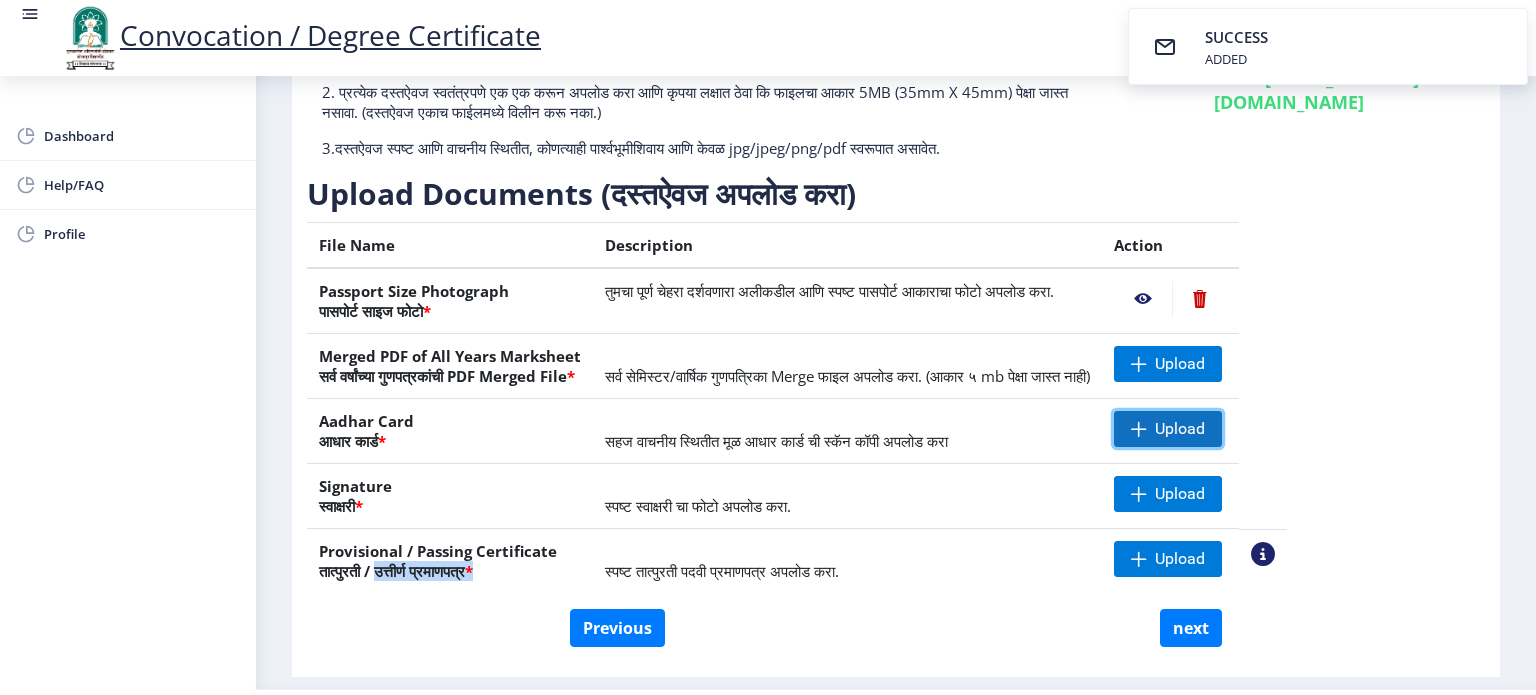 click 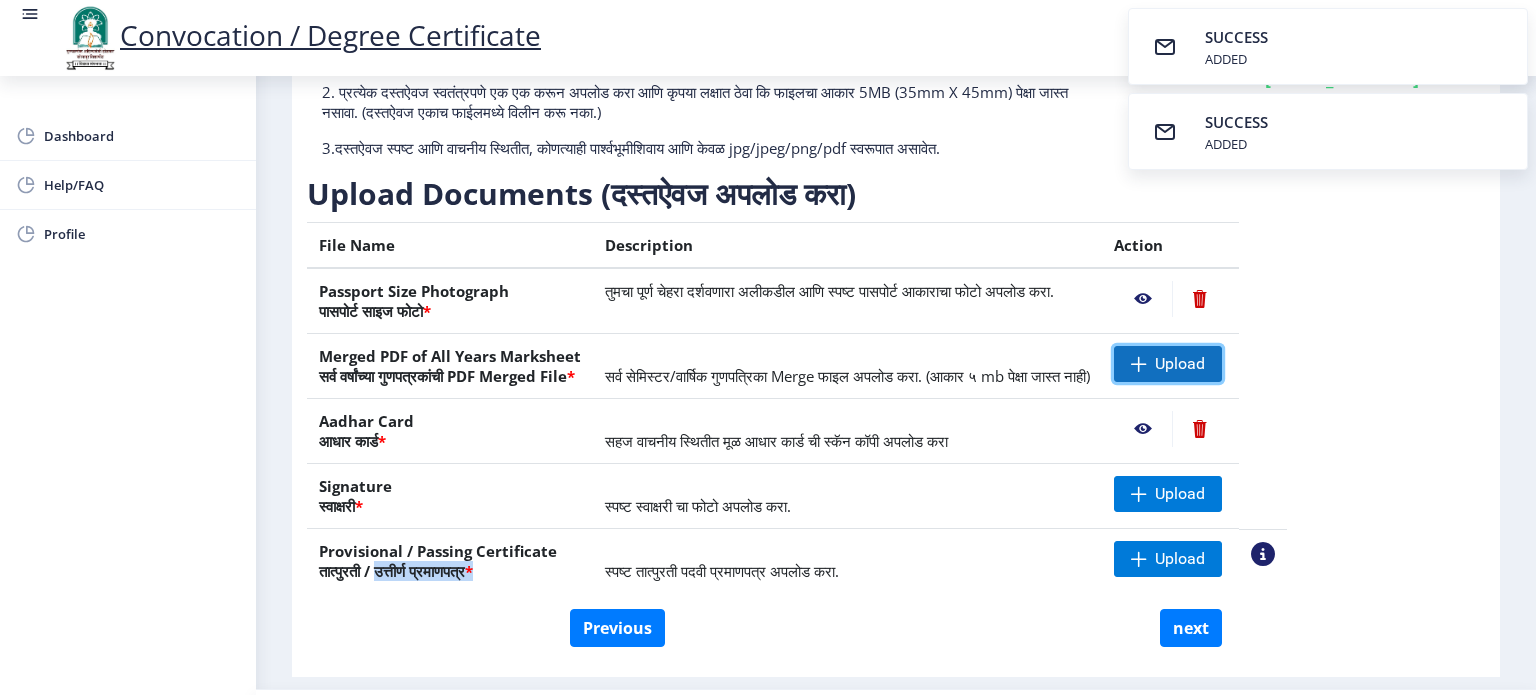 click 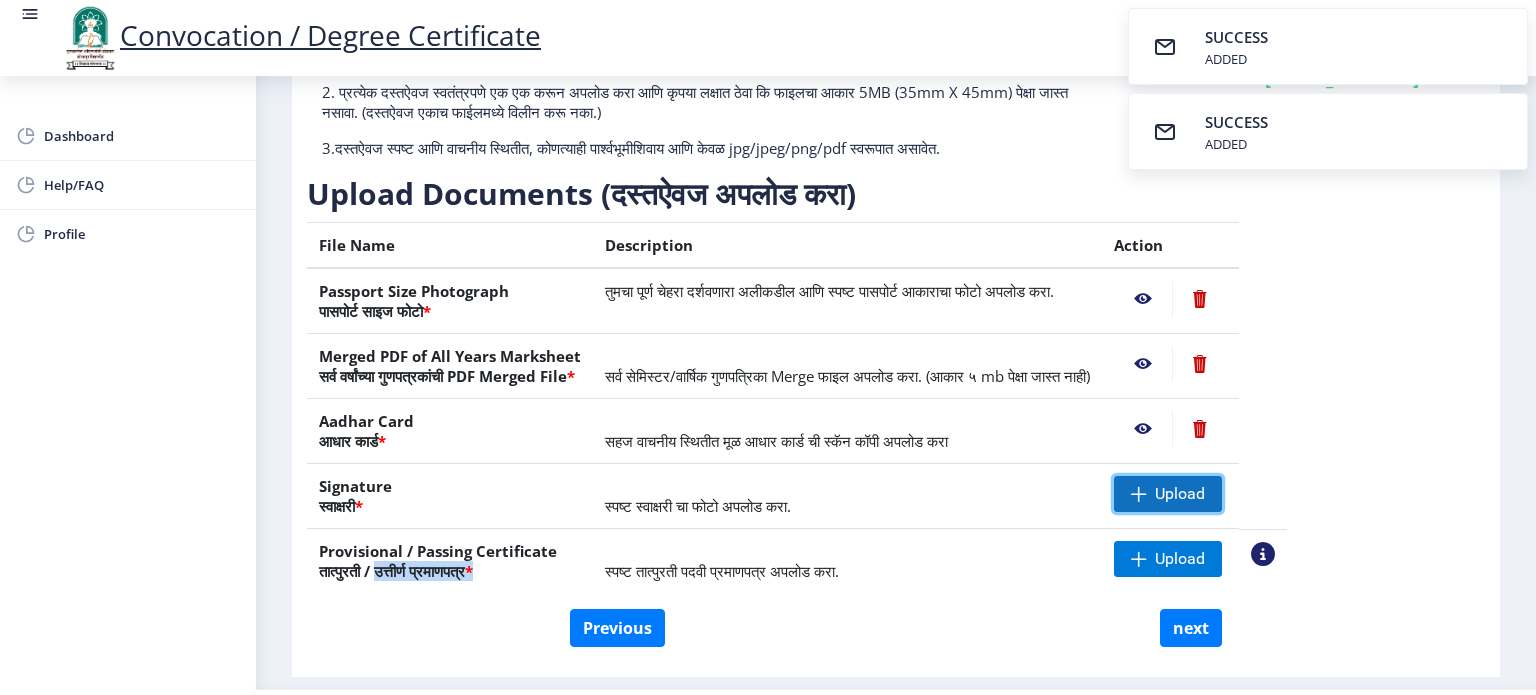 click on "Upload" 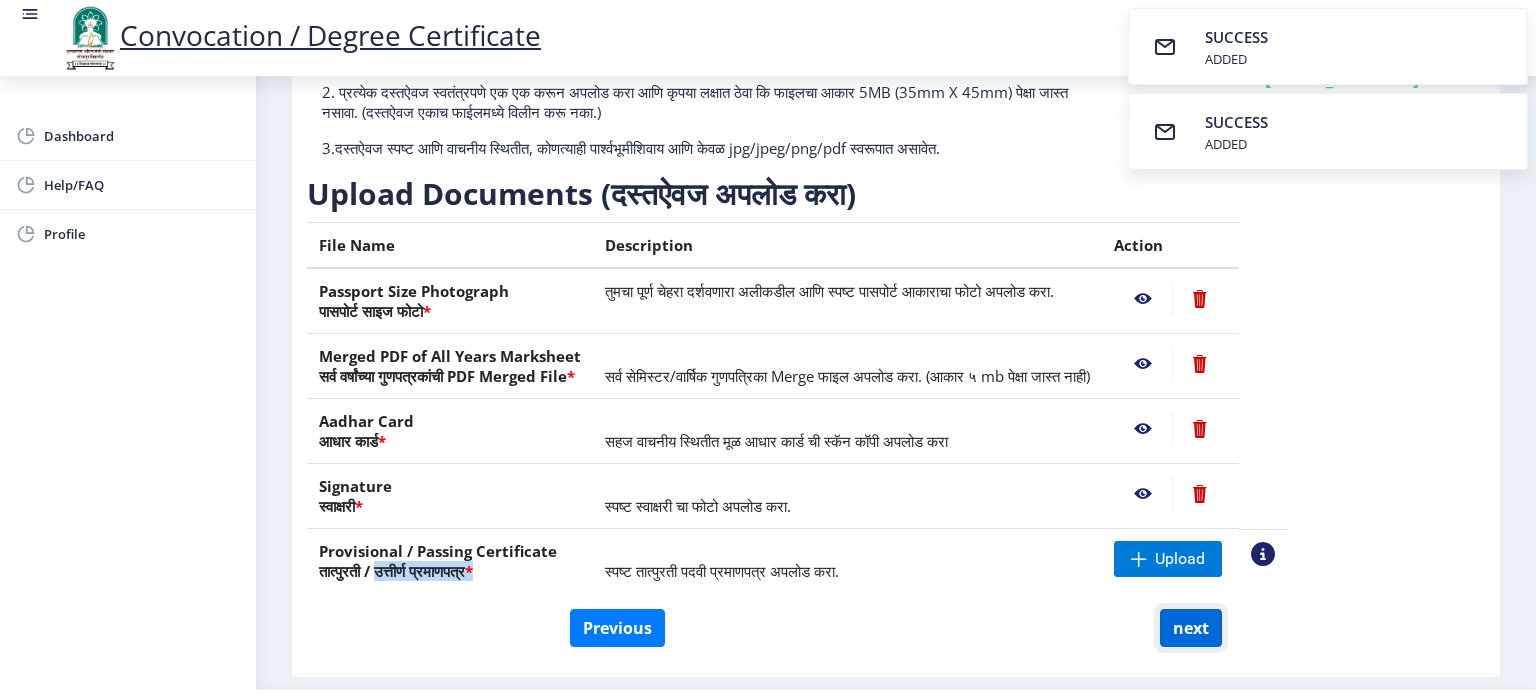 click on "next" 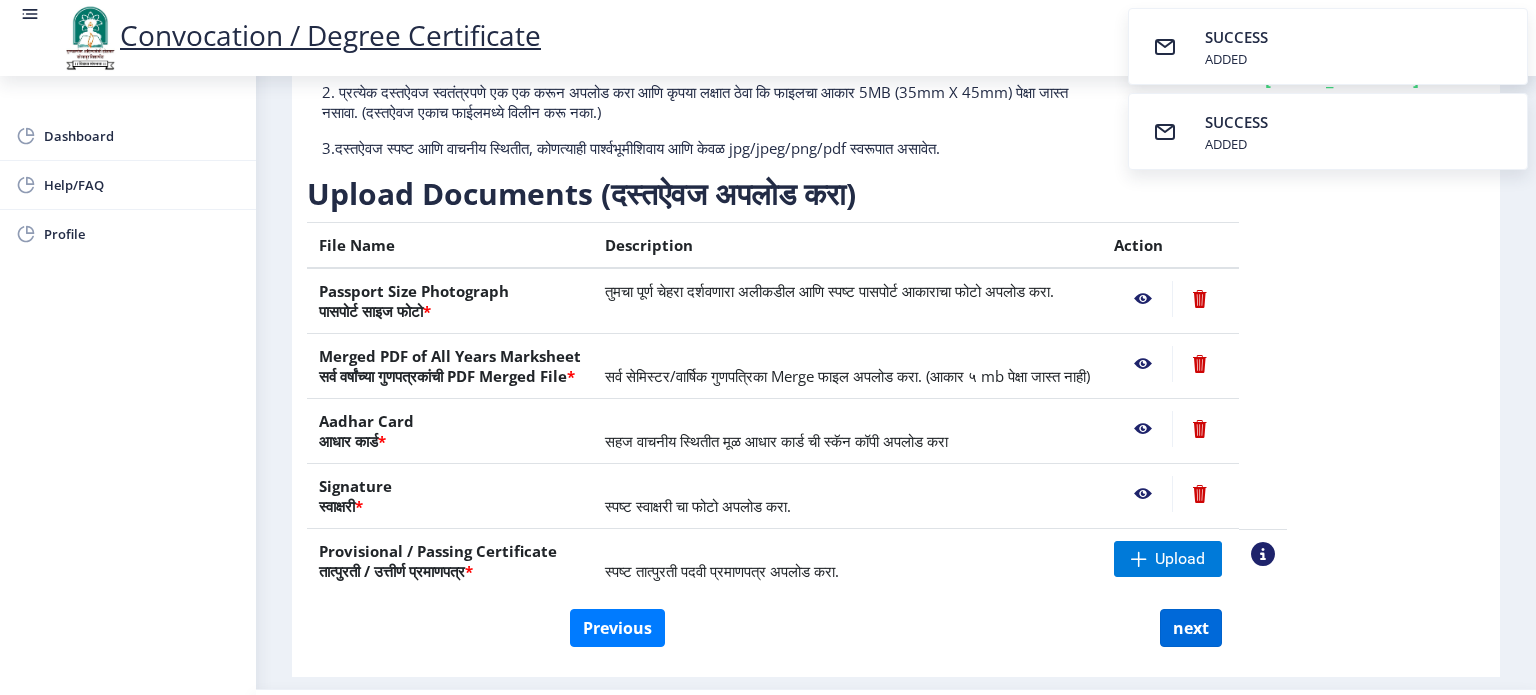 scroll, scrollTop: 0, scrollLeft: 0, axis: both 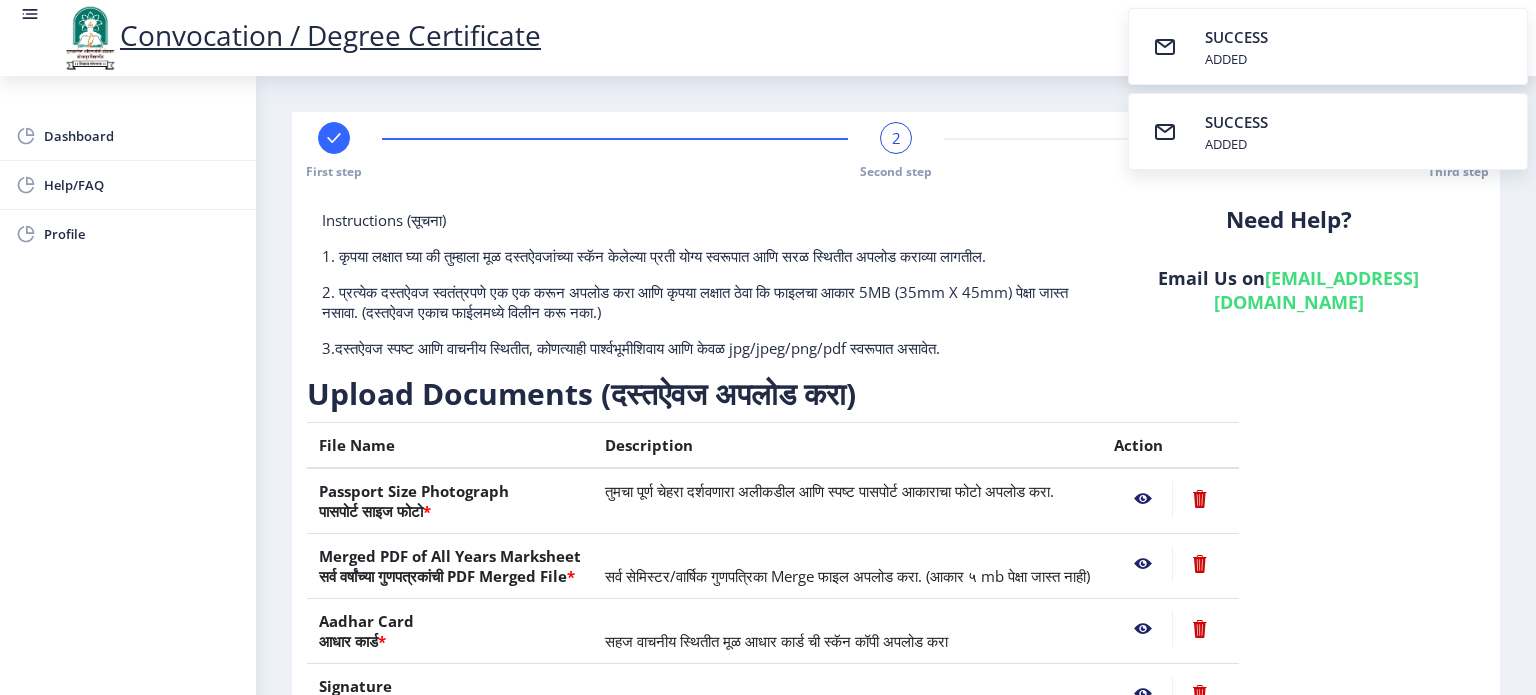 select 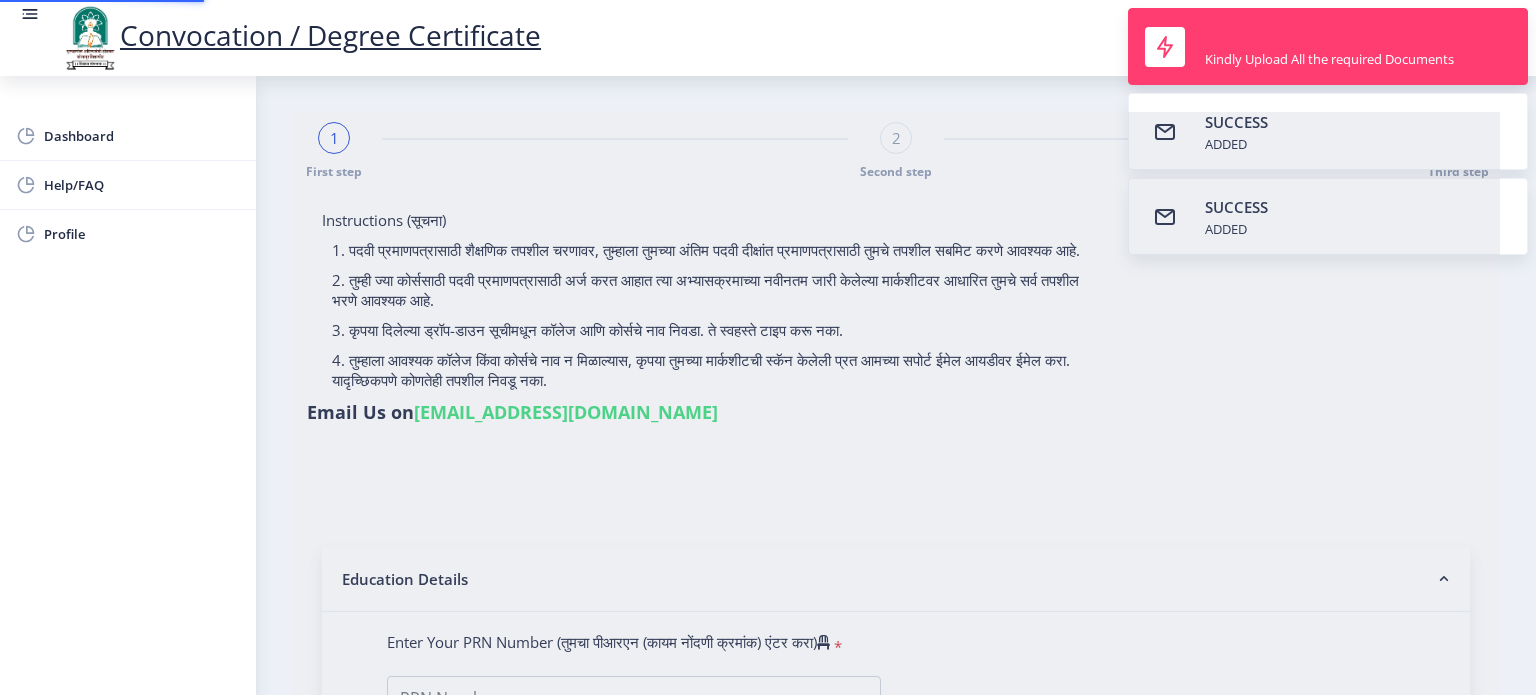 type on "2016032500123787" 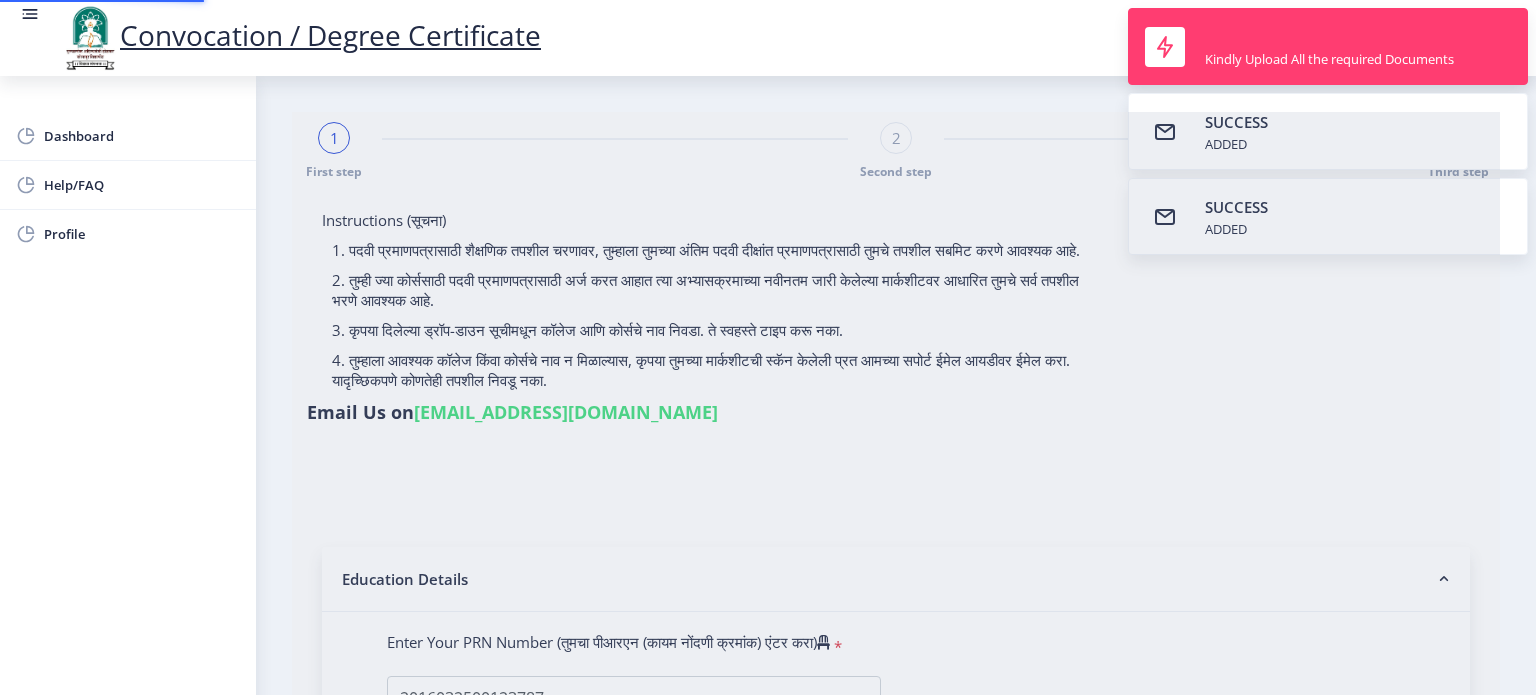select on "Regular" 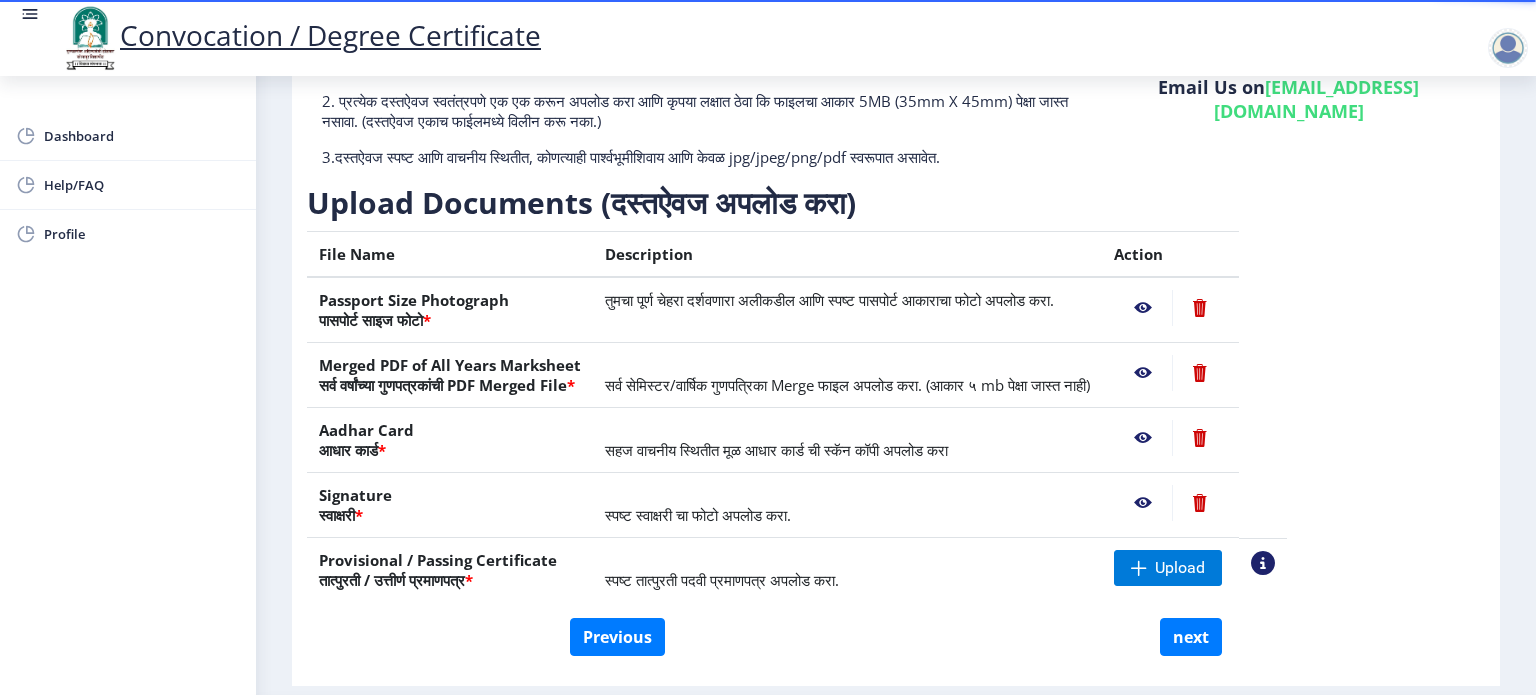scroll, scrollTop: 0, scrollLeft: 0, axis: both 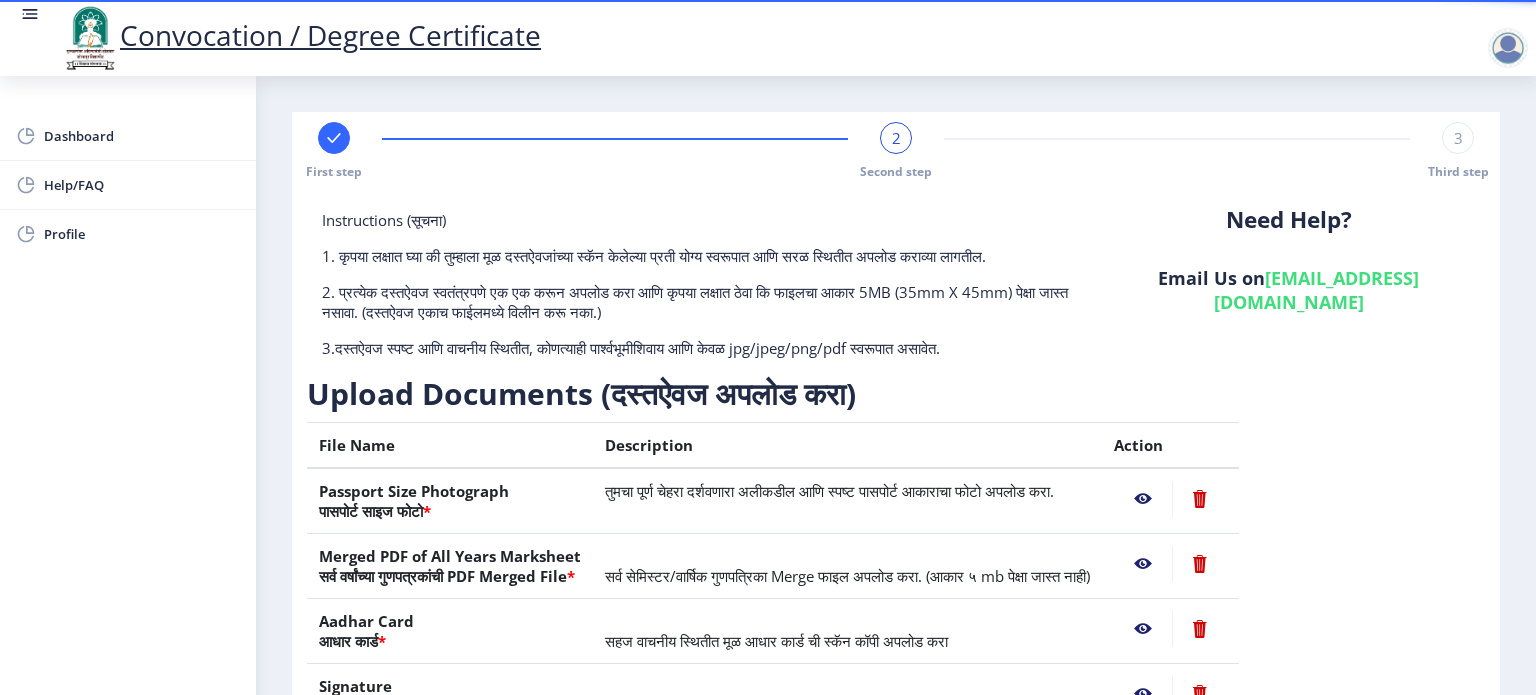 drag, startPoint x: 1515, startPoint y: 47, endPoint x: 1473, endPoint y: 55, distance: 42.755116 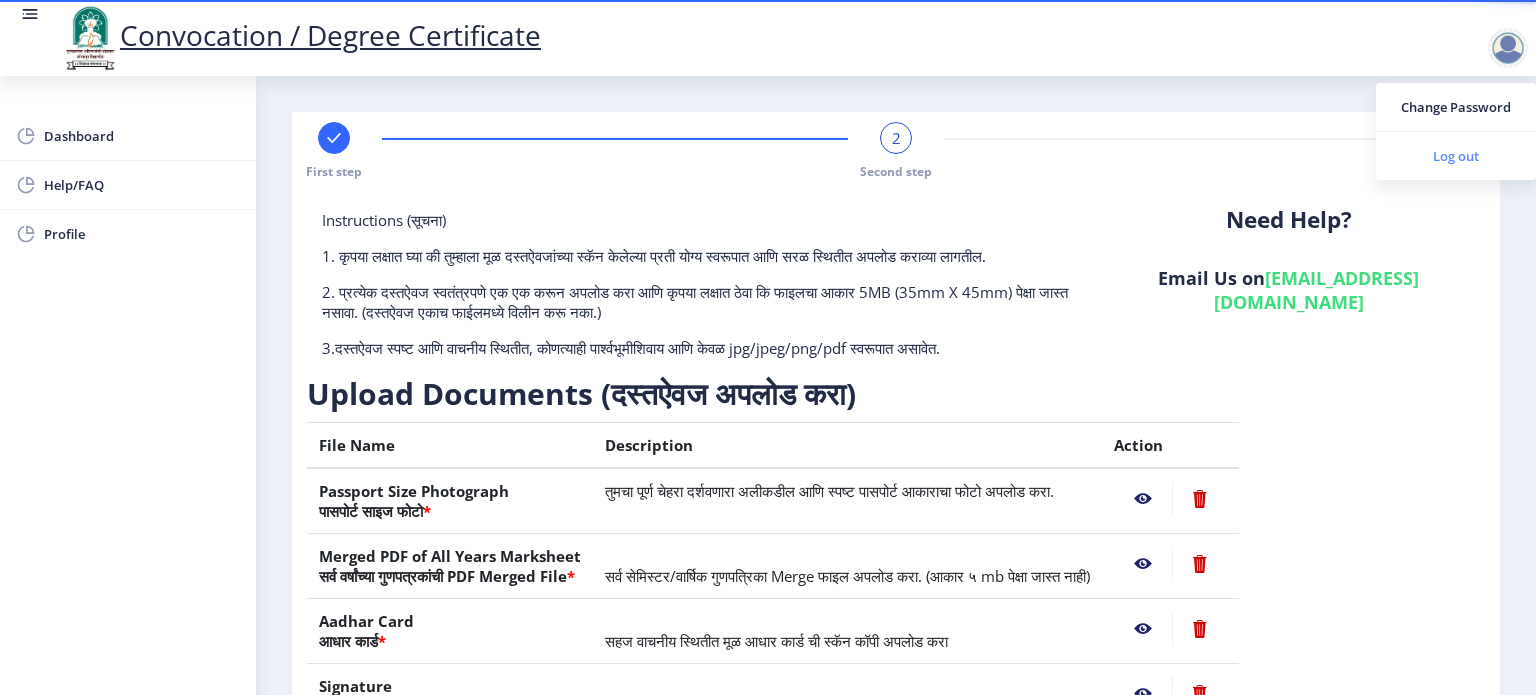 click on "Log out" at bounding box center [1456, 156] 